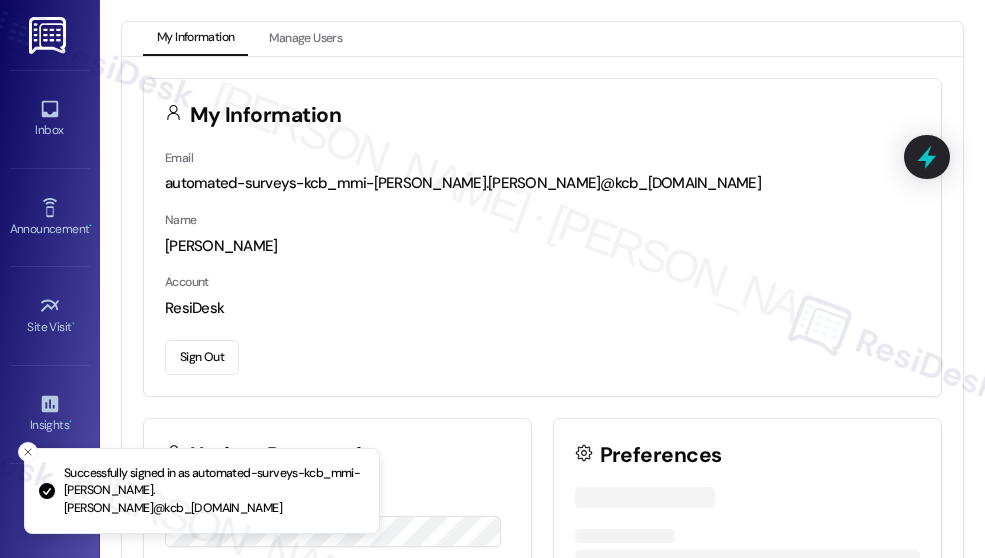 scroll, scrollTop: 0, scrollLeft: 0, axis: both 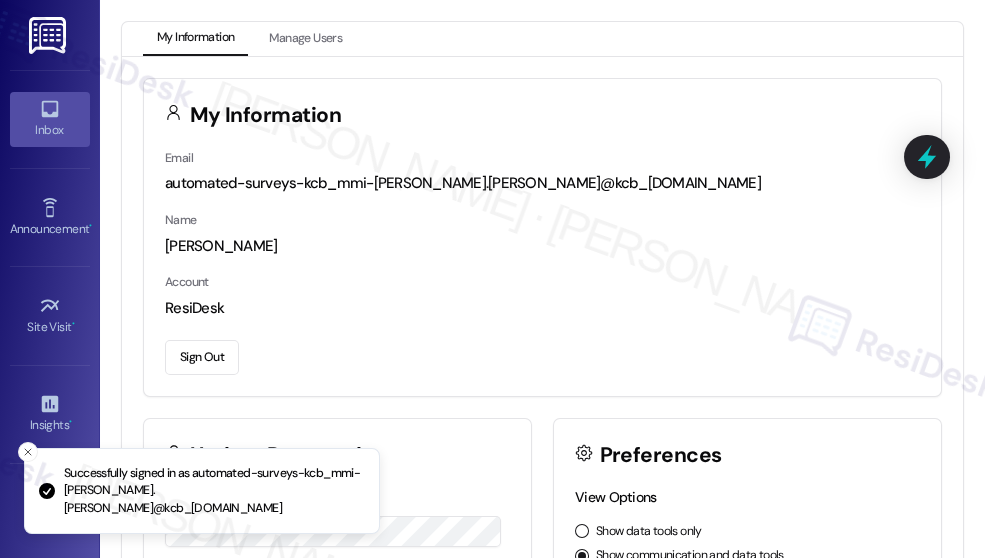click on "Inbox" at bounding box center (50, 119) 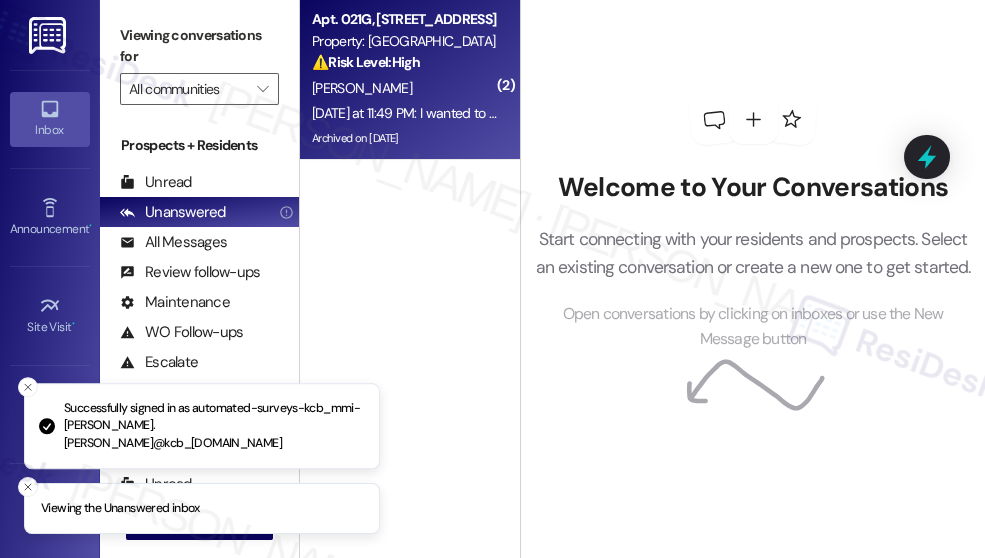 click on "[DATE] at 11:49 PM: I wanted to follow up regarding the ongoing issue with the mouse problem in the apartment. Despite the previous steps taken, I am still noticing mouse droppings. It seems that the current measures haven't fully resolved the issue. I would appreciate it if you could arrange for a more comprehensive solution to address this problem. Perhaps another inspection or different methods could help eliminate the issue once and for all.  [DATE] at 11:49 PM: I wanted to follow up regarding the ongoing issue with the mouse problem in the apartment. Despite the previous steps taken, I am still noticing mouse droppings. It seems that the current measures haven't fully resolved the issue. I would appreciate it if you could arrange for a more comprehensive solution to address this problem. Perhaps another inspection or different methods could help eliminate the issue once and for all." at bounding box center [1598, 113] 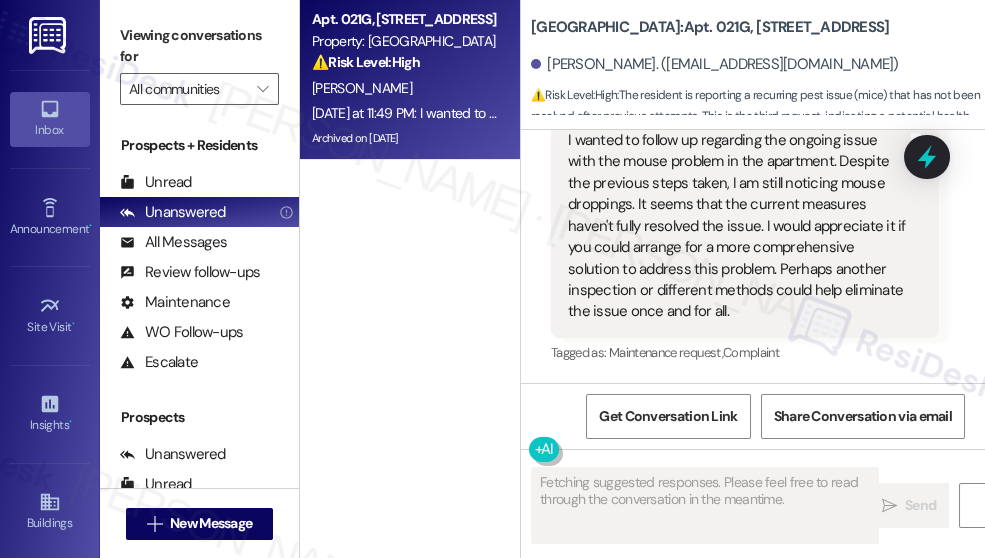 scroll, scrollTop: 19808, scrollLeft: 0, axis: vertical 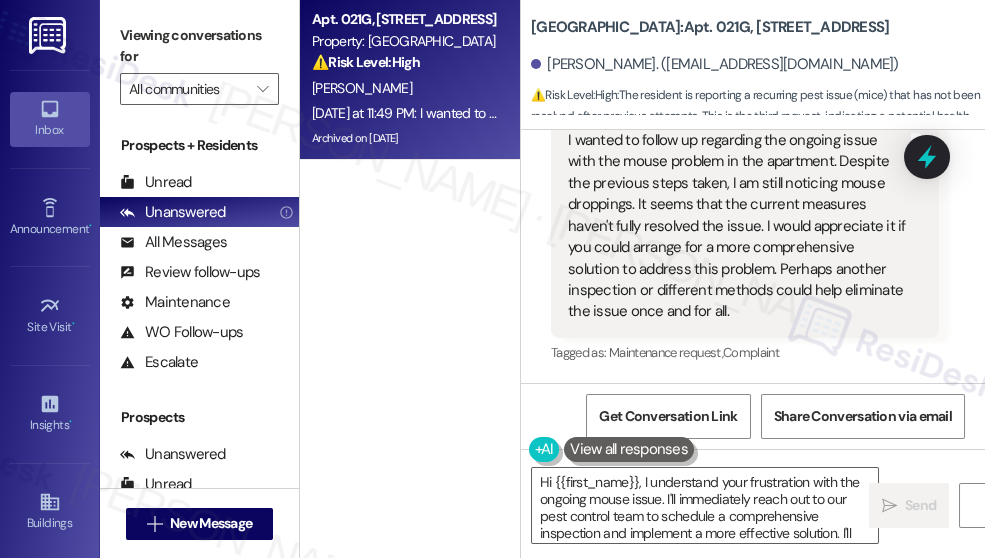 click on "I wanted to follow up regarding the ongoing issue with the mouse problem in the apartment. Despite the previous steps taken, I am still noticing mouse droppings. It seems that the current measures haven't fully resolved the issue. I would appreciate it if you could arrange for a more comprehensive solution to address this problem. Perhaps another inspection or different methods could help eliminate the issue once and for all." at bounding box center [737, 226] 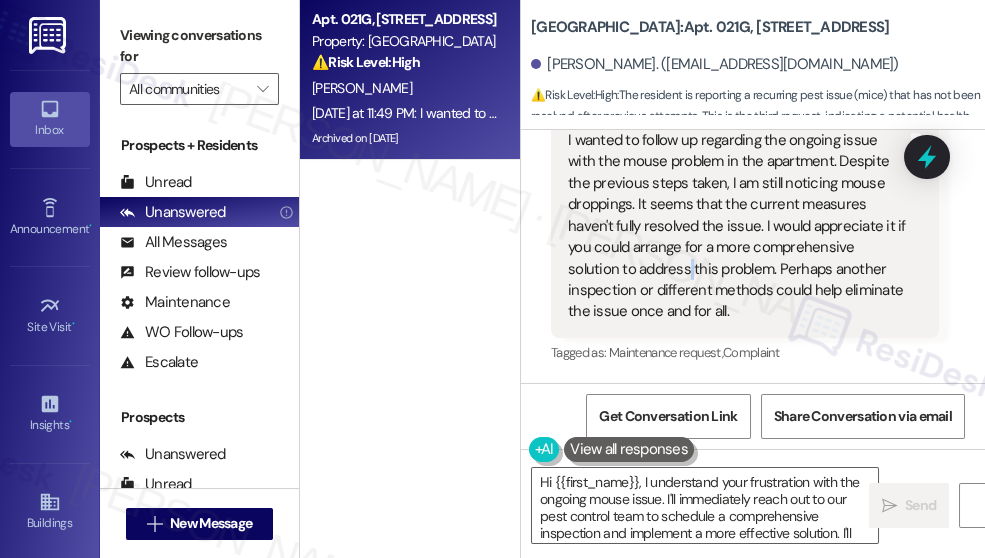click on "I wanted to follow up regarding the ongoing issue with the mouse problem in the apartment. Despite the previous steps taken, I am still noticing mouse droppings. It seems that the current measures haven't fully resolved the issue. I would appreciate it if you could arrange for a more comprehensive solution to address this problem. Perhaps another inspection or different methods could help eliminate the issue once and for all." at bounding box center (737, 226) 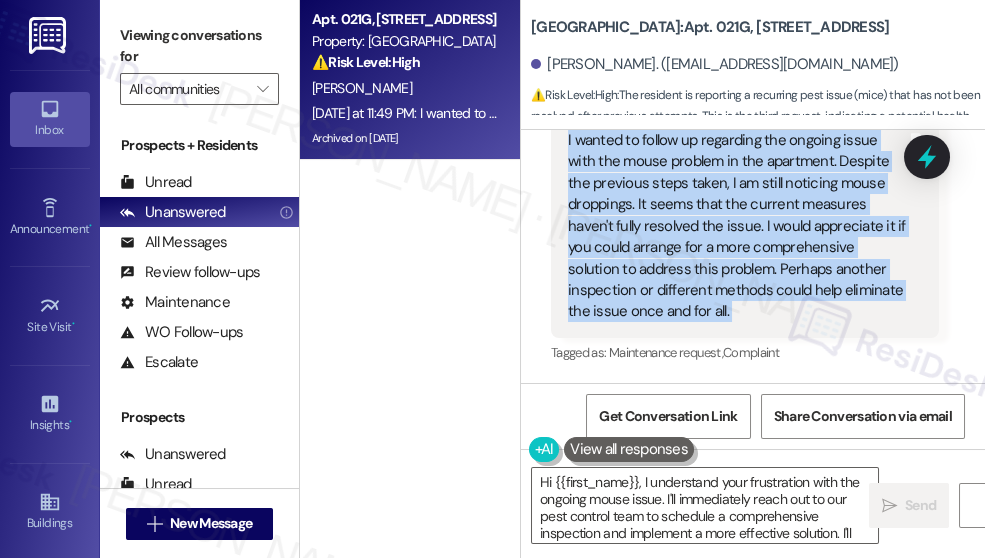 click on "I wanted to follow up regarding the ongoing issue with the mouse problem in the apartment. Despite the previous steps taken, I am still noticing mouse droppings. It seems that the current measures haven't fully resolved the issue. I would appreciate it if you could arrange for a more comprehensive solution to address this problem. Perhaps another inspection or different methods could help eliminate the issue once and for all." at bounding box center (737, 226) 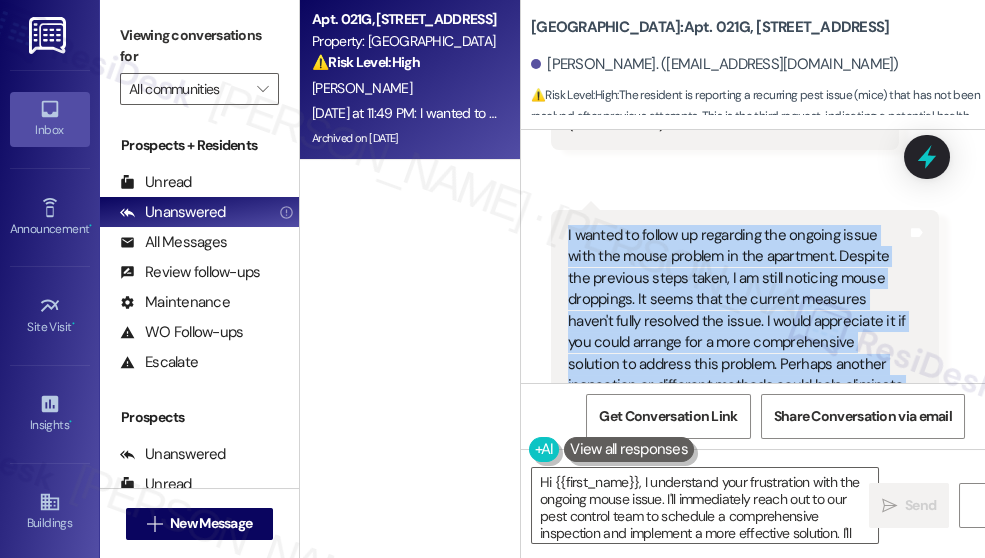 scroll, scrollTop: 19008, scrollLeft: 0, axis: vertical 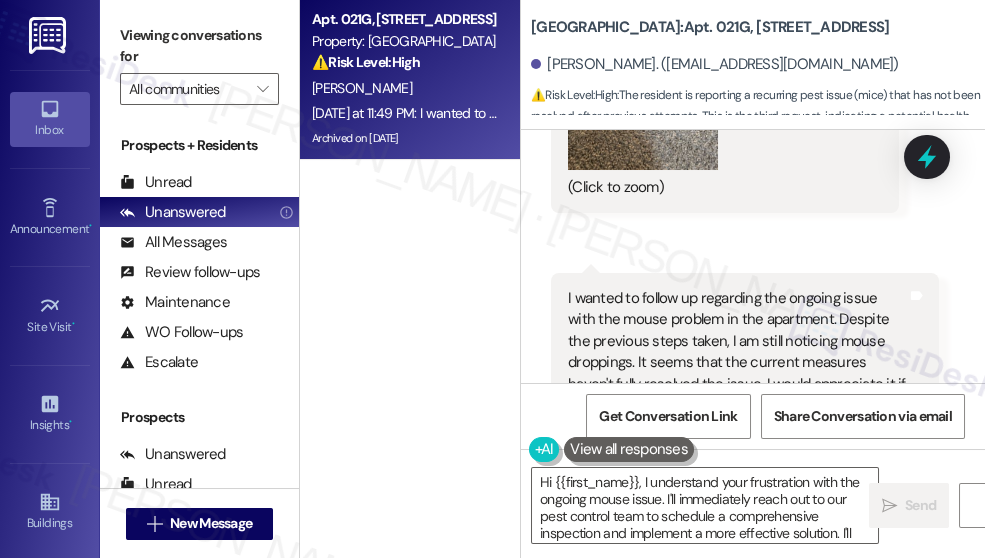 click on "You're most welcome, [PERSON_NAME]!" at bounding box center [811, -364] 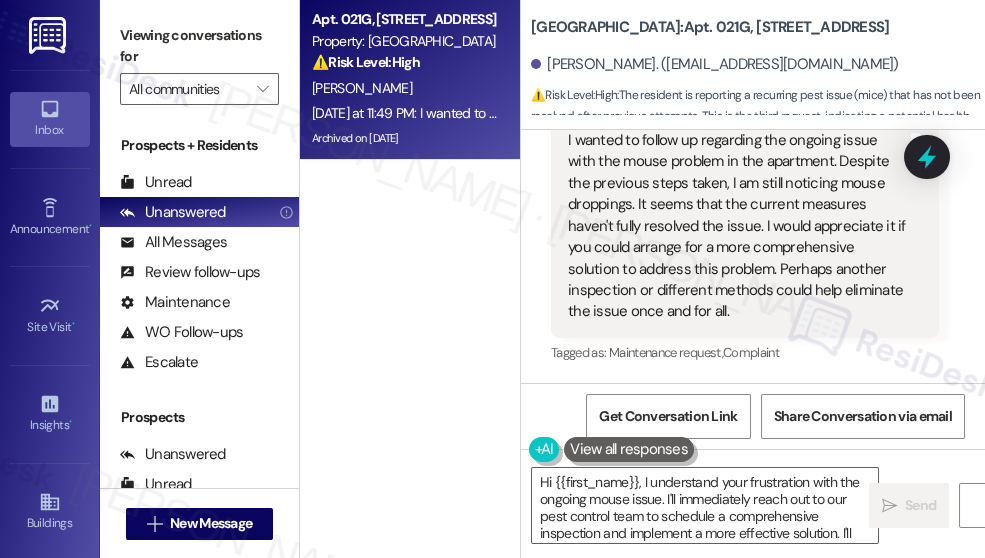 scroll, scrollTop: 19488, scrollLeft: 0, axis: vertical 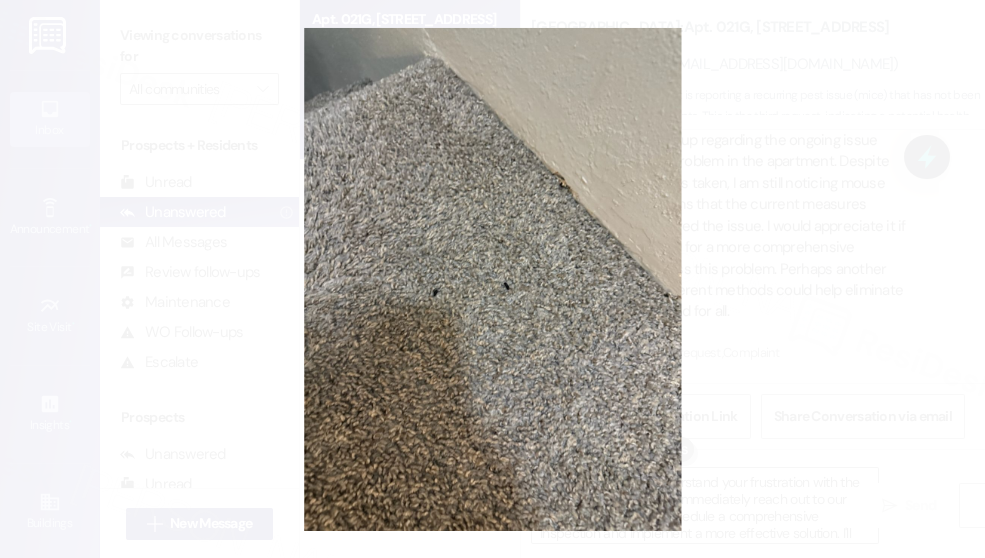 click at bounding box center [492, 279] 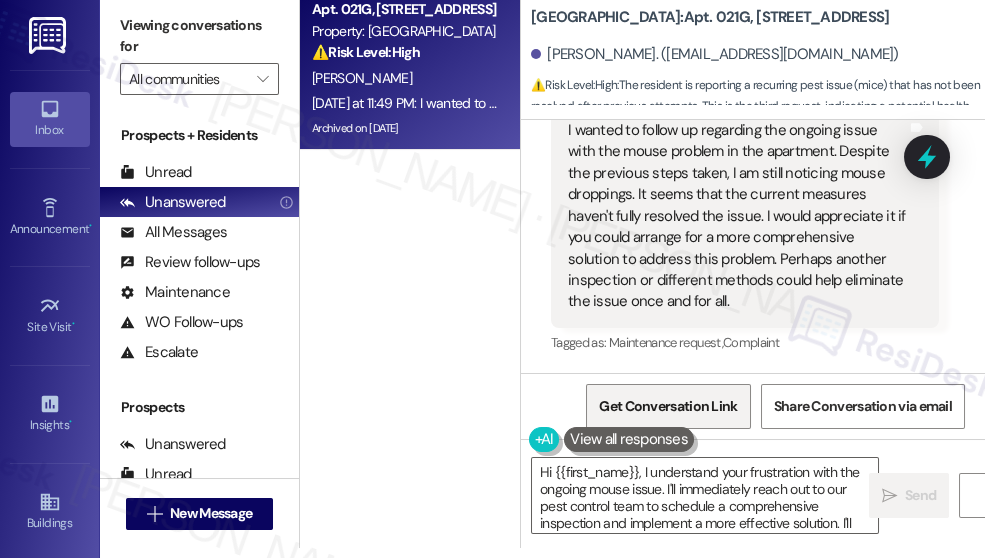 scroll, scrollTop: 13, scrollLeft: 0, axis: vertical 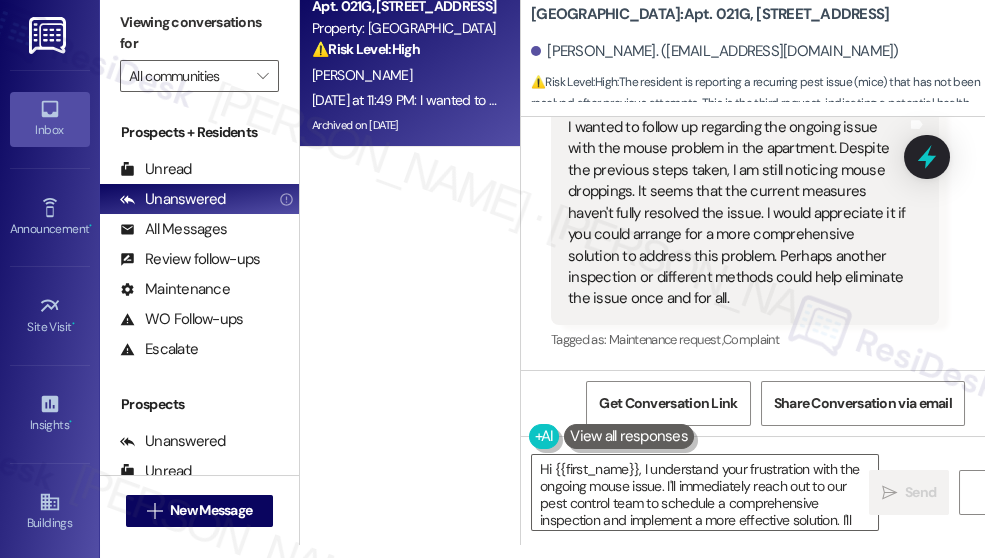 click on "I wanted to follow up regarding the ongoing issue with the mouse problem in the apartment. Despite the previous steps taken, I am still noticing mouse droppings. It seems that the current measures haven't fully resolved the issue. I would appreciate it if you could arrange for a more comprehensive solution to address this problem. Perhaps another inspection or different methods could help eliminate the issue once and for all." at bounding box center [737, 213] 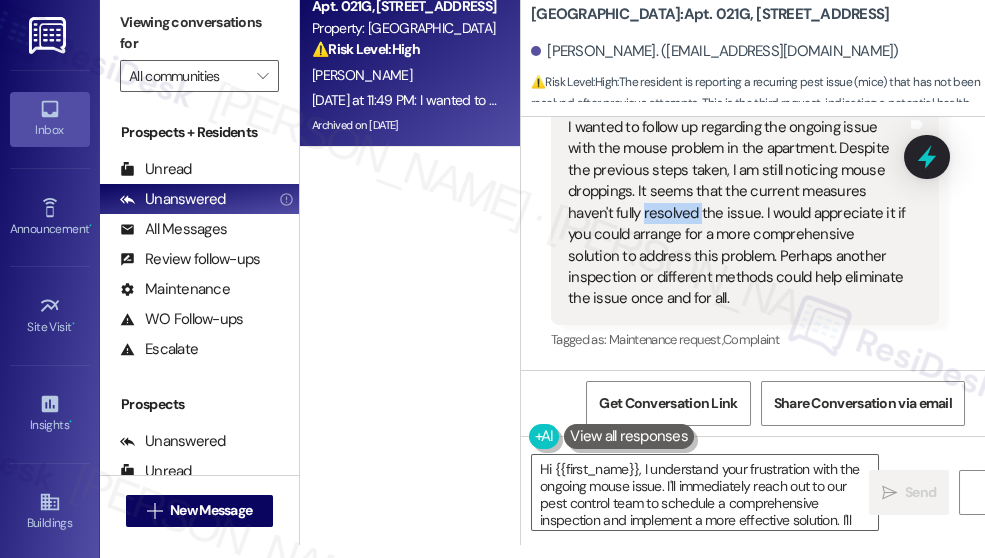 click on "I wanted to follow up regarding the ongoing issue with the mouse problem in the apartment. Despite the previous steps taken, I am still noticing mouse droppings. It seems that the current measures haven't fully resolved the issue. I would appreciate it if you could arrange for a more comprehensive solution to address this problem. Perhaps another inspection or different methods could help eliminate the issue once and for all." at bounding box center [737, 213] 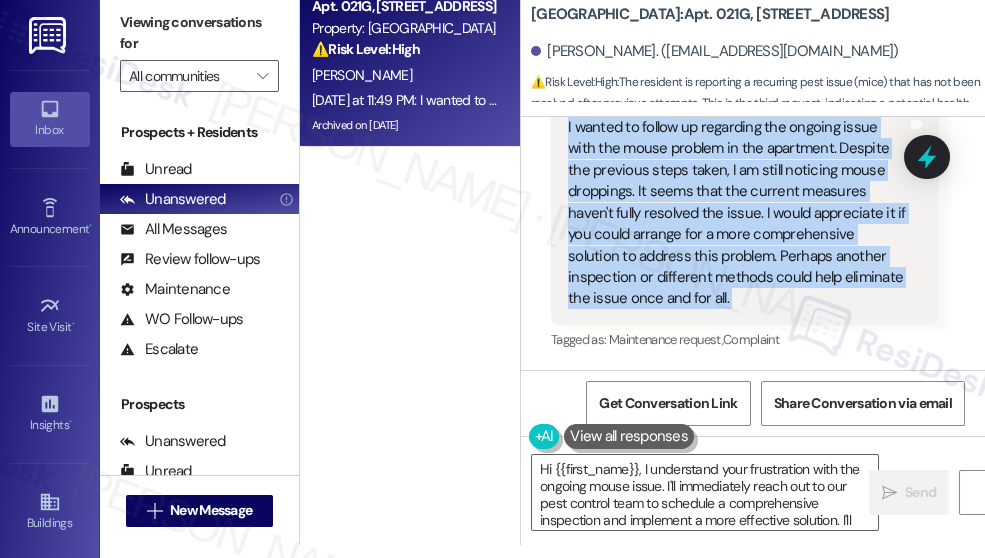 click on "I wanted to follow up regarding the ongoing issue with the mouse problem in the apartment. Despite the previous steps taken, I am still noticing mouse droppings. It seems that the current measures haven't fully resolved the issue. I would appreciate it if you could arrange for a more comprehensive solution to address this problem. Perhaps another inspection or different methods could help eliminate the issue once and for all." at bounding box center [737, 213] 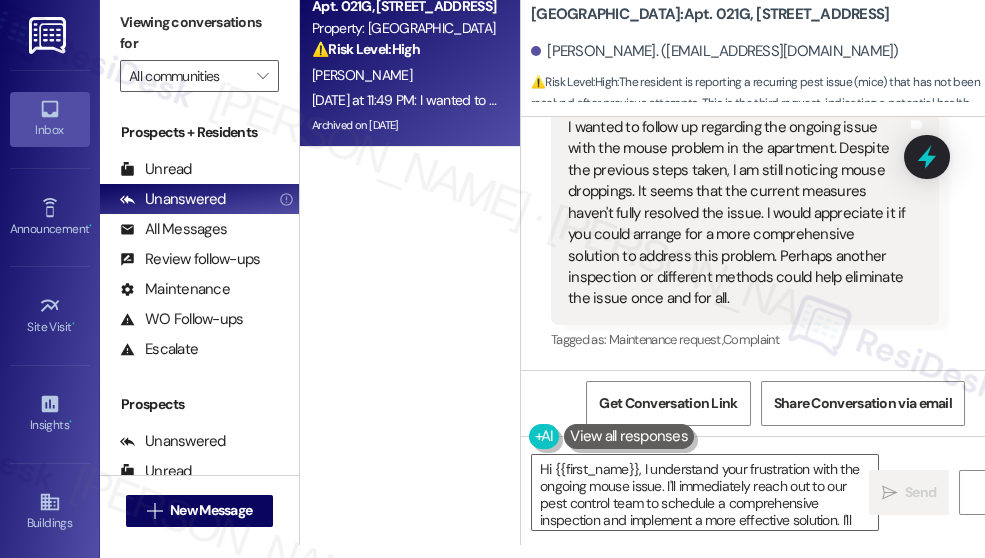 click on "I wanted to follow up regarding the ongoing issue with the mouse problem in the apartment. Despite the previous steps taken, I am still noticing mouse droppings. It seems that the current measures haven't fully resolved the issue. I would appreciate it if you could arrange for a more comprehensive solution to address this problem. Perhaps another inspection or different methods could help eliminate the issue once and for all." at bounding box center [737, 213] 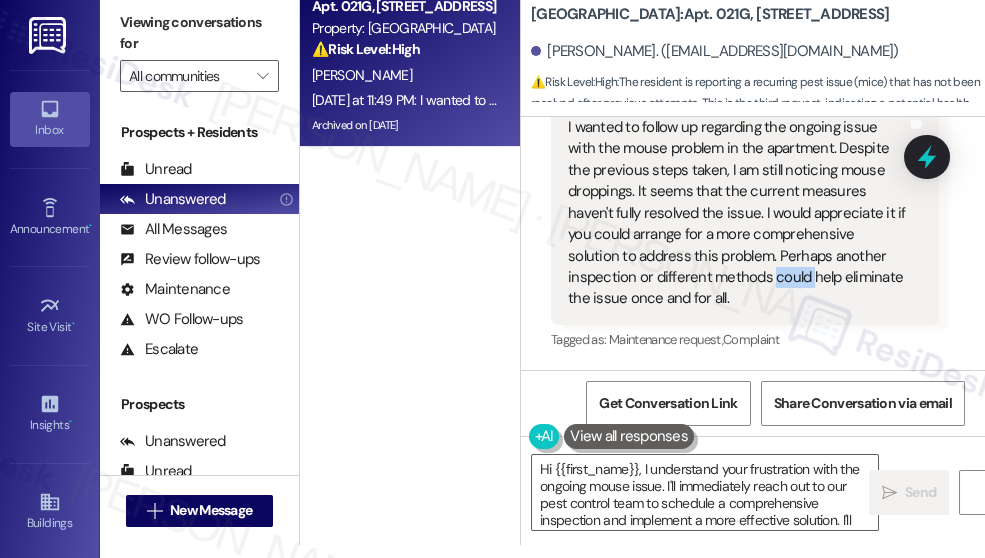 click on "I wanted to follow up regarding the ongoing issue with the mouse problem in the apartment. Despite the previous steps taken, I am still noticing mouse droppings. It seems that the current measures haven't fully resolved the issue. I would appreciate it if you could arrange for a more comprehensive solution to address this problem. Perhaps another inspection or different methods could help eliminate the issue once and for all." at bounding box center (737, 213) 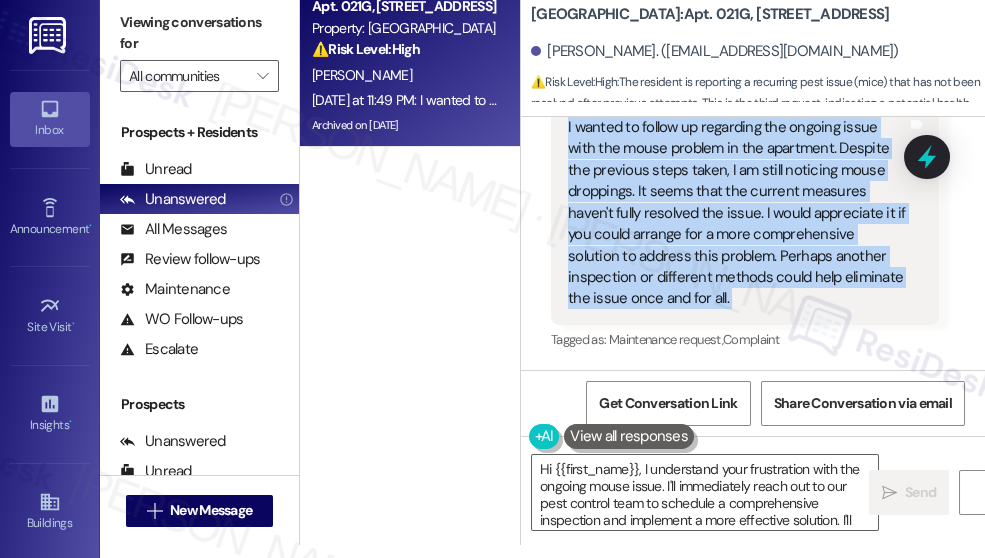 click on "I wanted to follow up regarding the ongoing issue with the mouse problem in the apartment. Despite the previous steps taken, I am still noticing mouse droppings. It seems that the current measures haven't fully resolved the issue. I would appreciate it if you could arrange for a more comprehensive solution to address this problem. Perhaps another inspection or different methods could help eliminate the issue once and for all." at bounding box center (737, 213) 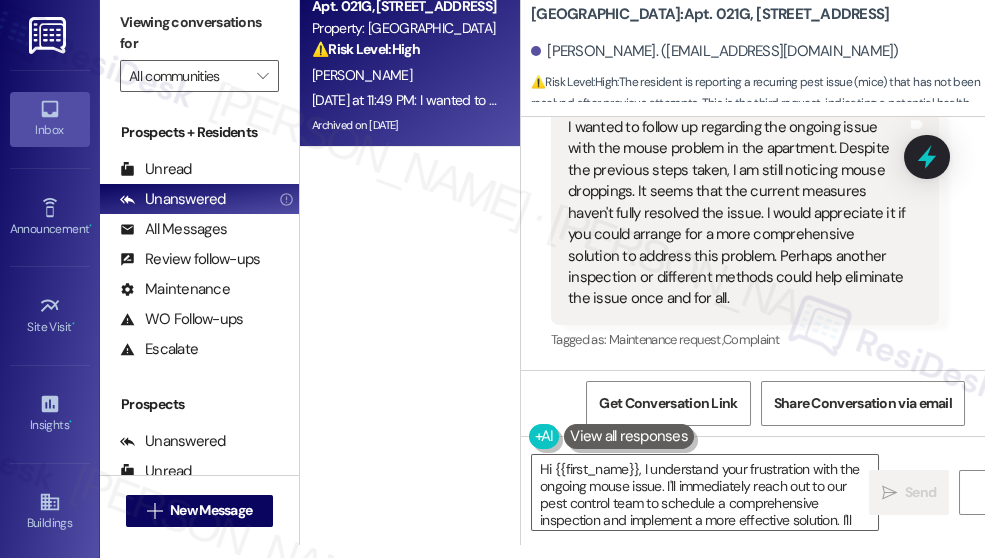 click on "Hi {{first_name}}, I understand your frustration with the ongoing mouse issue. I'll immediately reach out to our pest control team to schedule a comprehensive inspection and implement a more effective solution. I'll keep you updated on the progress.  Send " at bounding box center [753, 511] 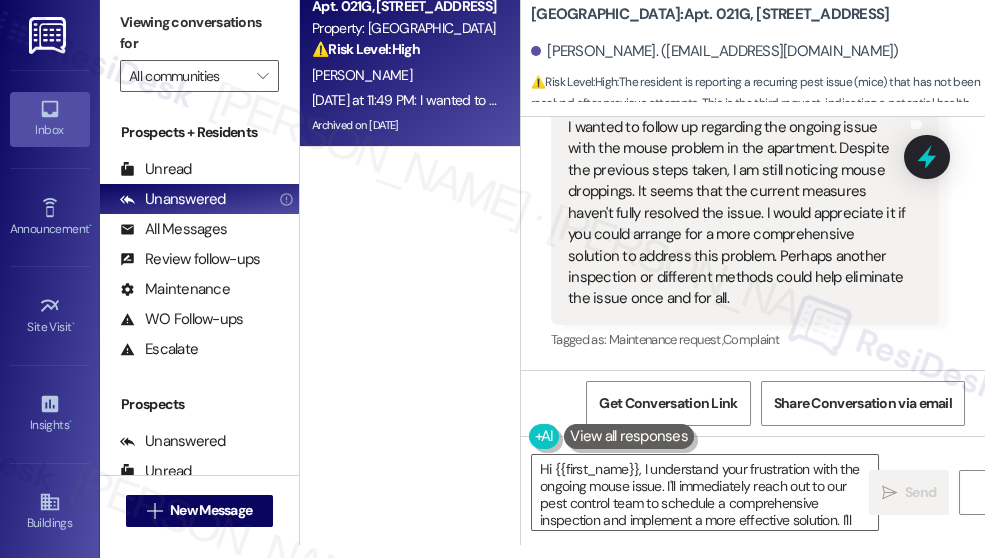 click on "Received via SMS [PERSON_NAME] [DATE] at 11:48 PM JPG  attachment ResiDesk recognized items in this image See details     Download   (Click to zoom) Tags and notes Received via SMS 11:49 PM Diamond [PERSON_NAME] Question   Neutral [DATE] at 11:49 PM I wanted to follow up regarding the ongoing issue with the mouse problem in the apartment. Despite the previous steps taken, I am still noticing mouse droppings. It seems that the current measures haven't fully resolved the issue. I would appreciate it if you could arrange for a more comprehensive solution to address this problem. Perhaps another inspection or different methods could help eliminate the issue once and for all.  Tags and notes Tagged as:   Maintenance request ,  Click to highlight conversations about Maintenance request Complaint Click to highlight conversations about Complaint" at bounding box center [753, -47] 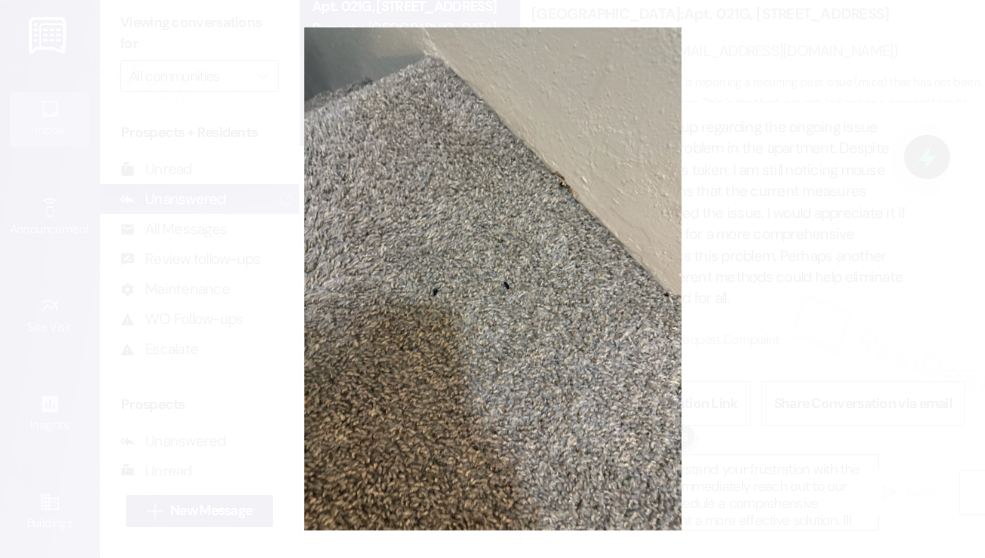 click at bounding box center (492, 279) 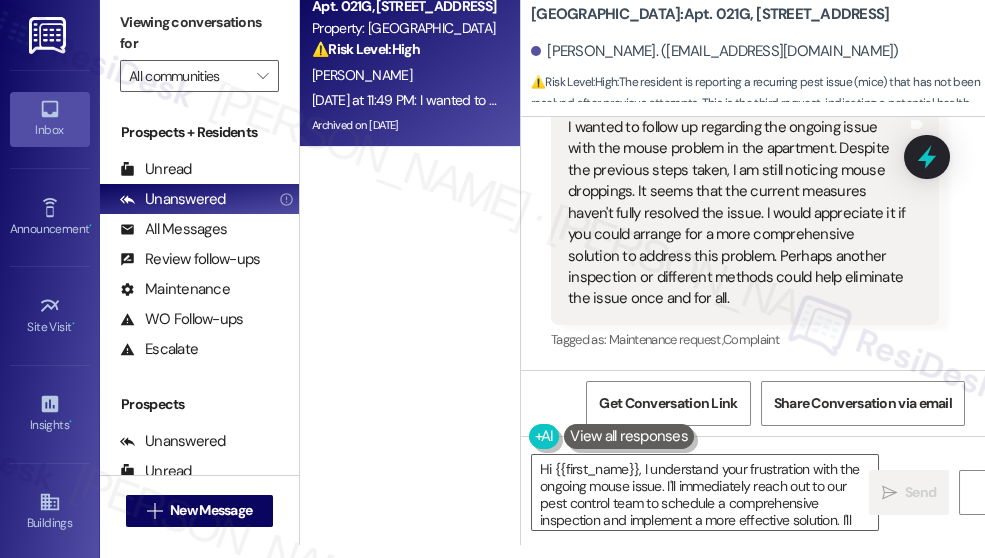 click at bounding box center [643, -101] 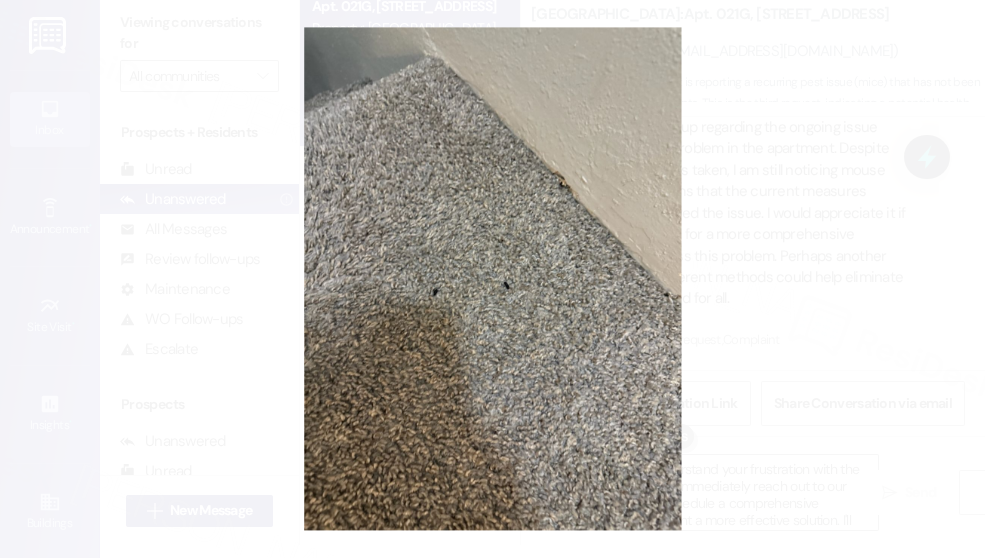 click at bounding box center [492, 279] 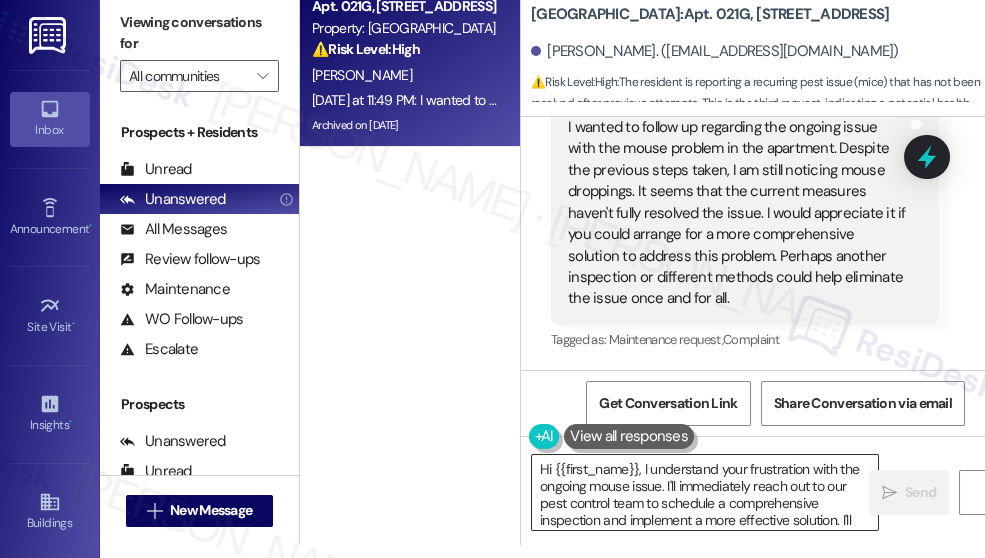 click on "Hi {{first_name}}, I understand your frustration with the ongoing mouse issue. I'll immediately reach out to our pest control team to schedule a comprehensive inspection and implement a more effective solution. I'll keep you updated on the progress." at bounding box center [705, 492] 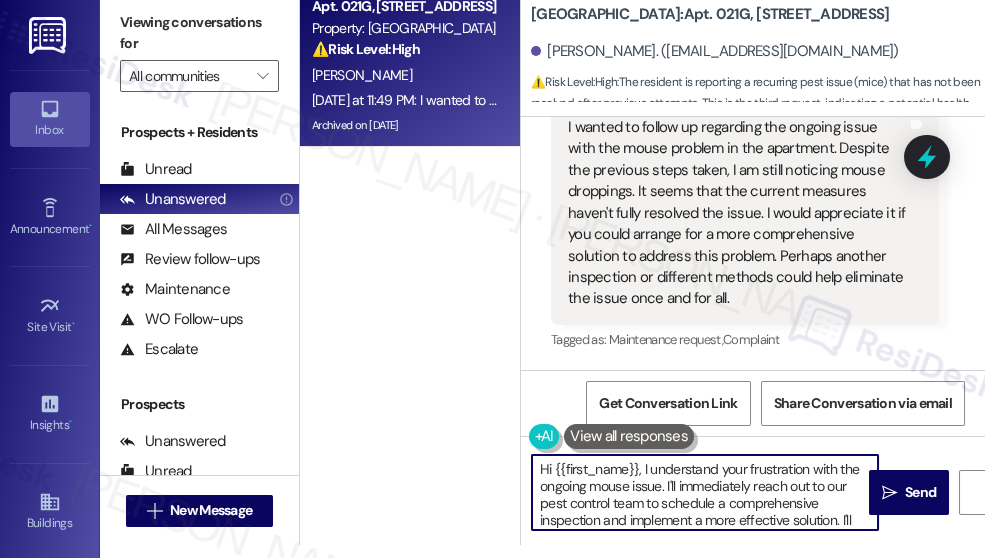 click on "Hi {{first_name}}, I understand your frustration with the ongoing mouse issue. I'll immediately reach out to our pest control team to schedule a comprehensive inspection and implement a more effective solution. I'll keep you updated on the progress." at bounding box center (705, 492) 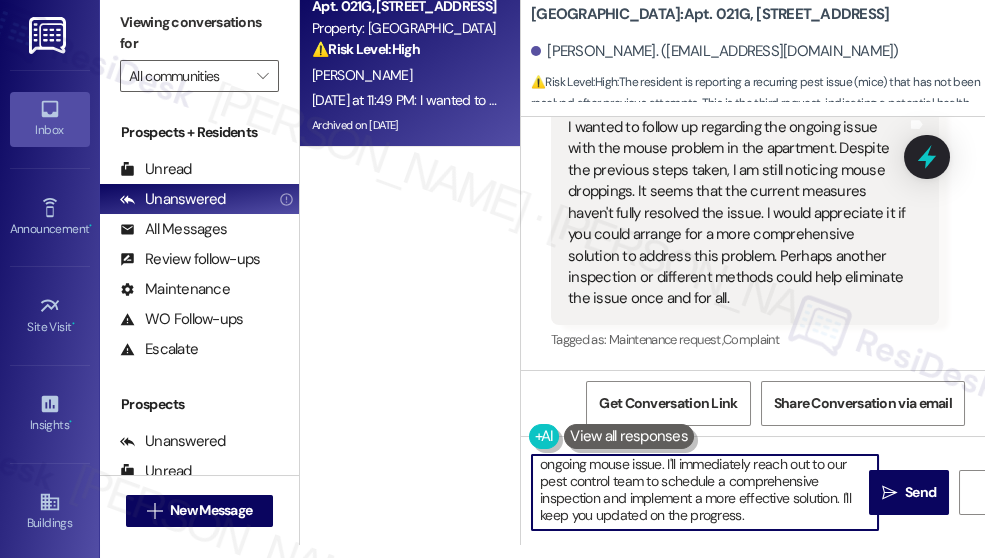 drag, startPoint x: 641, startPoint y: 467, endPoint x: 768, endPoint y: 564, distance: 159.80614 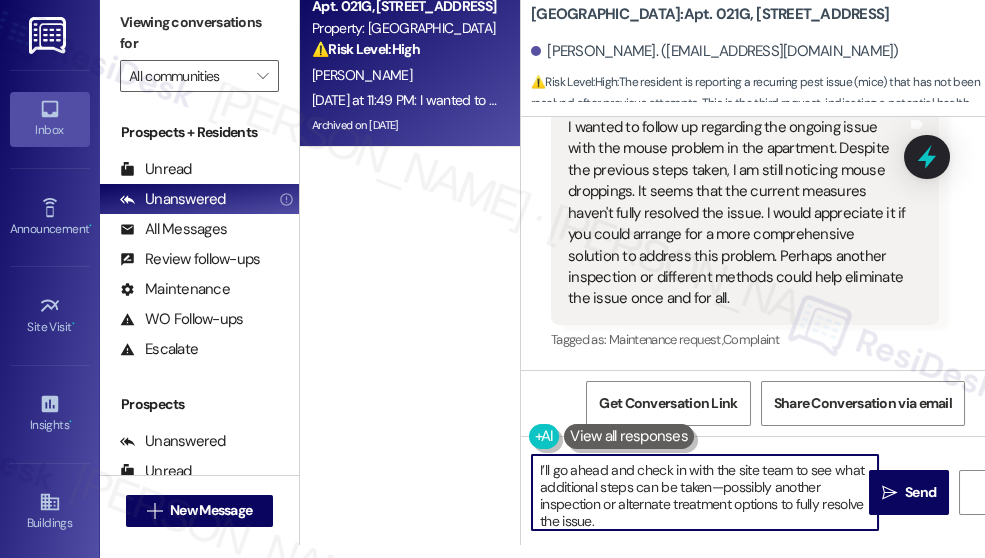 scroll, scrollTop: 0, scrollLeft: 0, axis: both 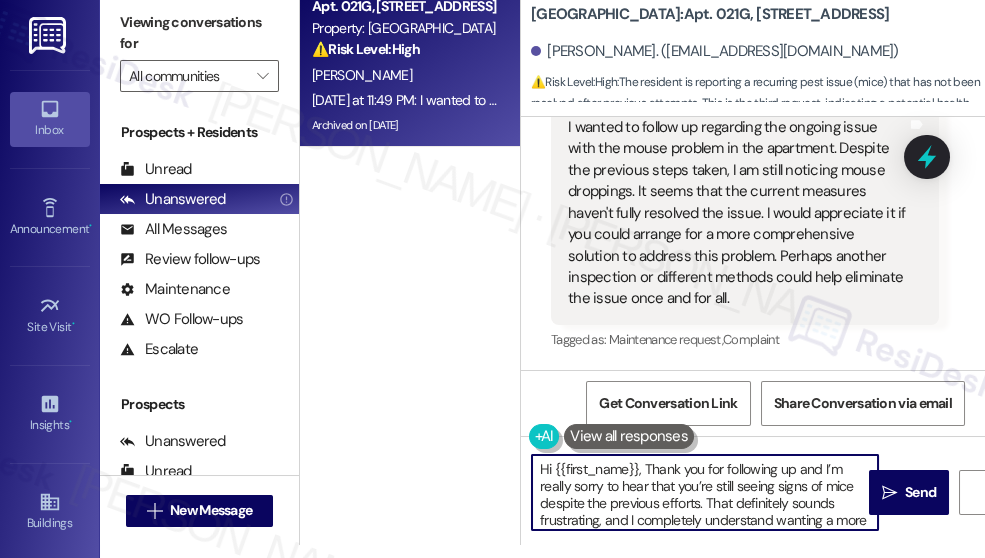 click on "Hi {{first_name}}, Thank you for following up and I’m really sorry to hear that you’re still seeing signs of mice despite the previous efforts. That definitely sounds frustrating, and I completely understand wanting a more thorough solution.
I’ll go ahead and check in with the site team to see what additional steps can be taken—possibly another inspection or alternate treatment options to fully resolve the issue.
Please let me know if you’ve noticed any specific areas or patterns where the droppings keep appearing. That will help us pass along clearer info to the pest control team." at bounding box center [705, 492] 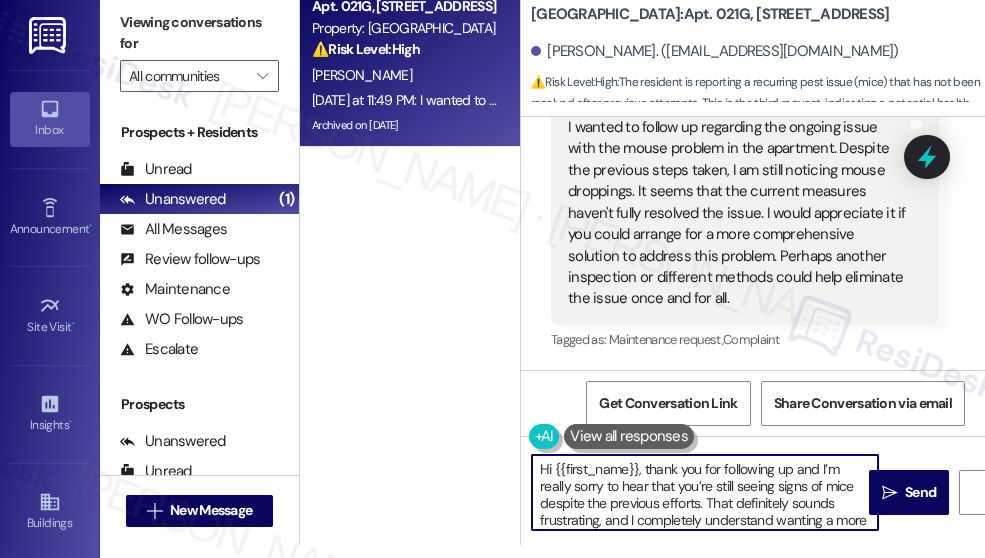 scroll, scrollTop: 19808, scrollLeft: 0, axis: vertical 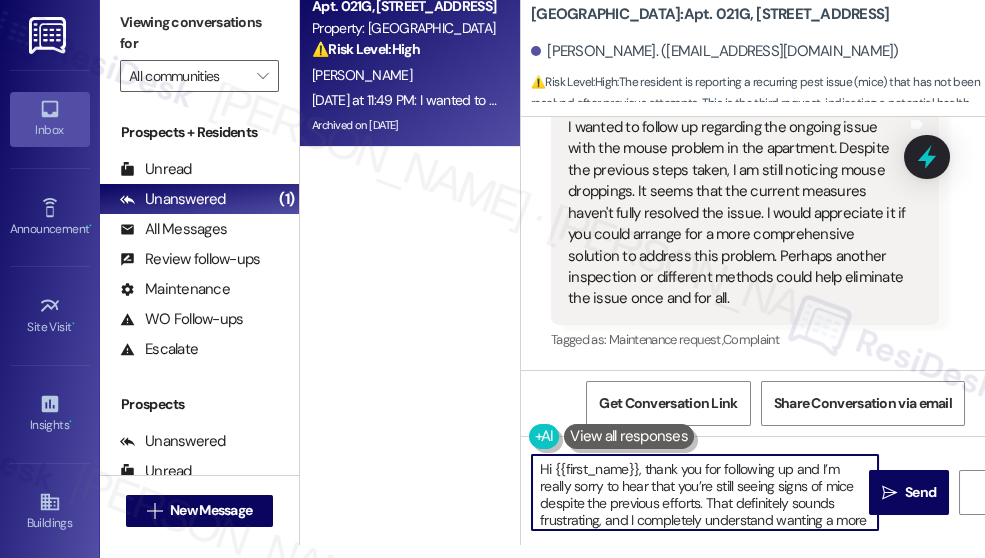 click on "I wanted to follow up regarding the ongoing issue with the mouse problem in the apartment. Despite the previous steps taken, I am still noticing mouse droppings. It seems that the current measures haven't fully resolved the issue. I would appreciate it if you could arrange for a more comprehensive solution to address this problem. Perhaps another inspection or different methods could help eliminate the issue once and for all." at bounding box center [737, 213] 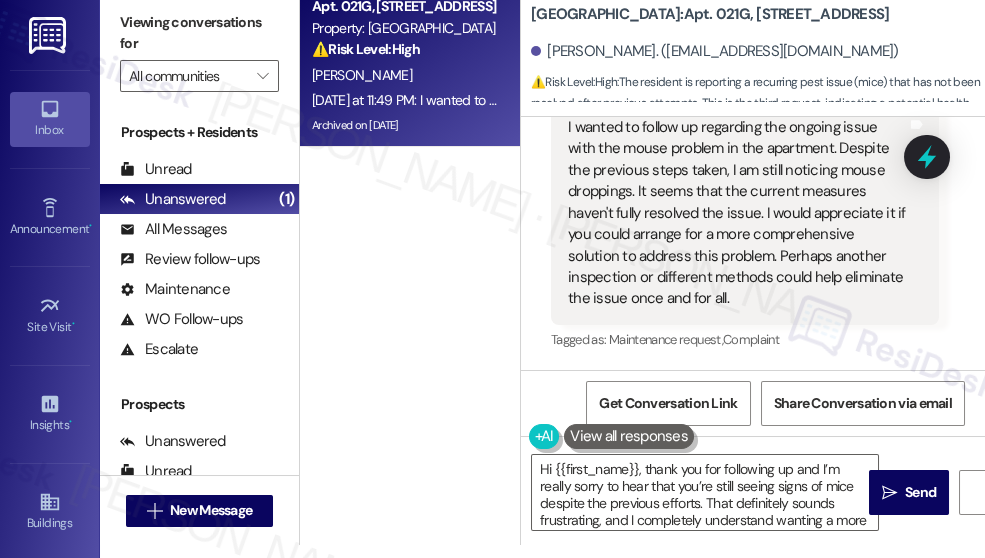 click on "I wanted to follow up regarding the ongoing issue with the mouse problem in the apartment. Despite the previous steps taken, I am still noticing mouse droppings. It seems that the current measures haven't fully resolved the issue. I would appreciate it if you could arrange for a more comprehensive solution to address this problem. Perhaps another inspection or different methods could help eliminate the issue once and for all." at bounding box center [737, 213] 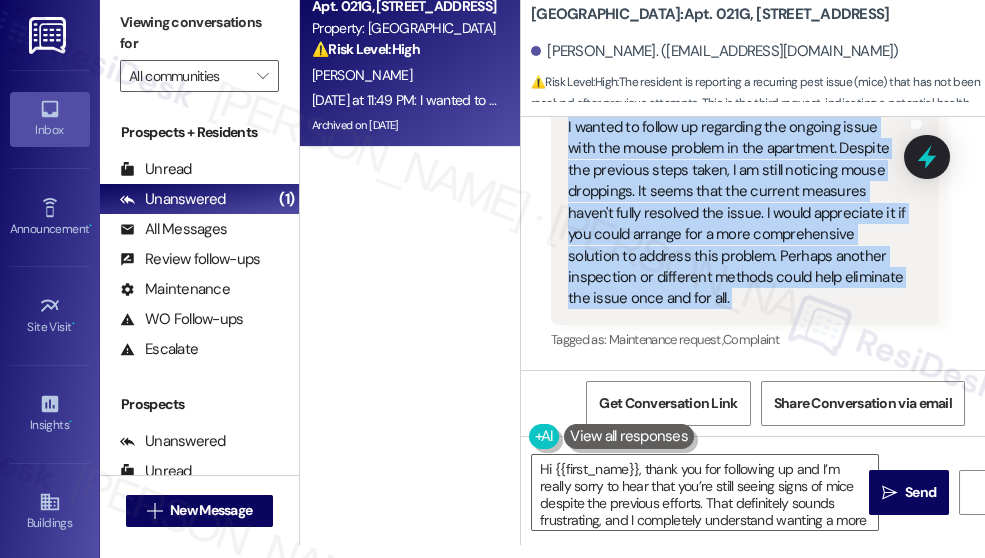 click on "I wanted to follow up regarding the ongoing issue with the mouse problem in the apartment. Despite the previous steps taken, I am still noticing mouse droppings. It seems that the current measures haven't fully resolved the issue. I would appreciate it if you could arrange for a more comprehensive solution to address this problem. Perhaps another inspection or different methods could help eliminate the issue once and for all." at bounding box center (737, 213) 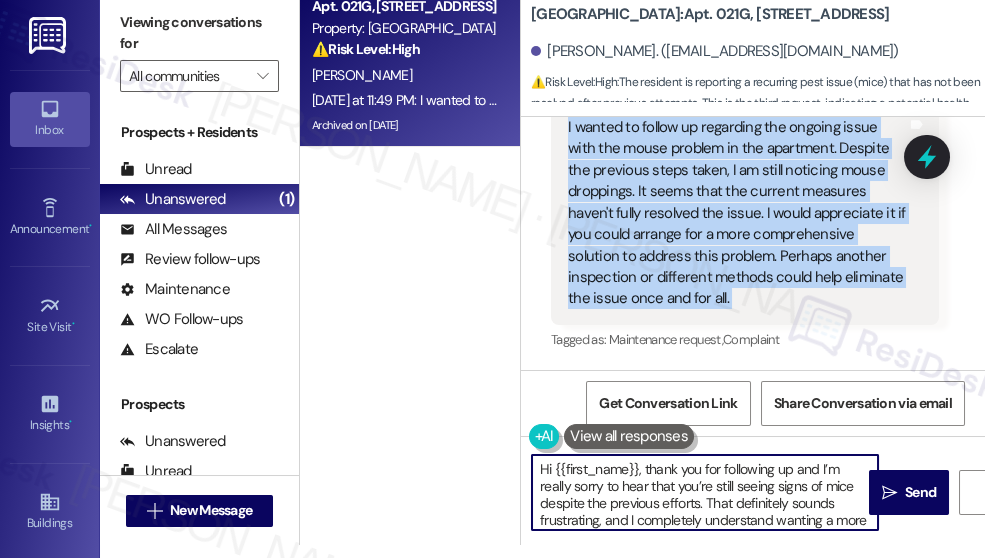 click on "Hi {{first_name}}, thank you for following up and I’m really sorry to hear that you’re still seeing signs of mice despite the previous efforts. That definitely sounds frustrating, and I completely understand wanting a more thorough solution.
I’ll go ahead and check in with the site team to see what additional steps can be taken—possibly another inspection or alternate treatment options to fully resolve the issue.
Please let me know if you’ve noticed any specific areas or patterns where the droppings keep appearing. That will help us pass along clearer info to the pest control team." at bounding box center [705, 492] 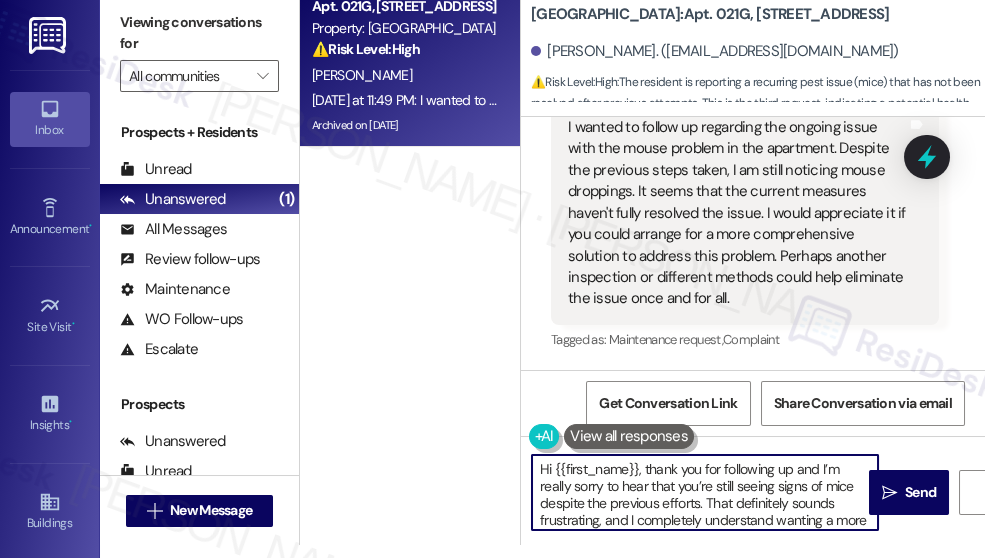 click on "Hi {{first_name}}, thank you for following up and I’m really sorry to hear that you’re still seeing signs of mice despite the previous efforts. That definitely sounds frustrating, and I completely understand wanting a more thorough solution.
I’ll go ahead and check in with the site team to see what additional steps can be taken—possibly another inspection or alternate treatment options to fully resolve the issue.
Please let me know if you’ve noticed any specific areas or patterns where the droppings keep appearing. That will help us pass along clearer info to the pest control team." at bounding box center [705, 492] 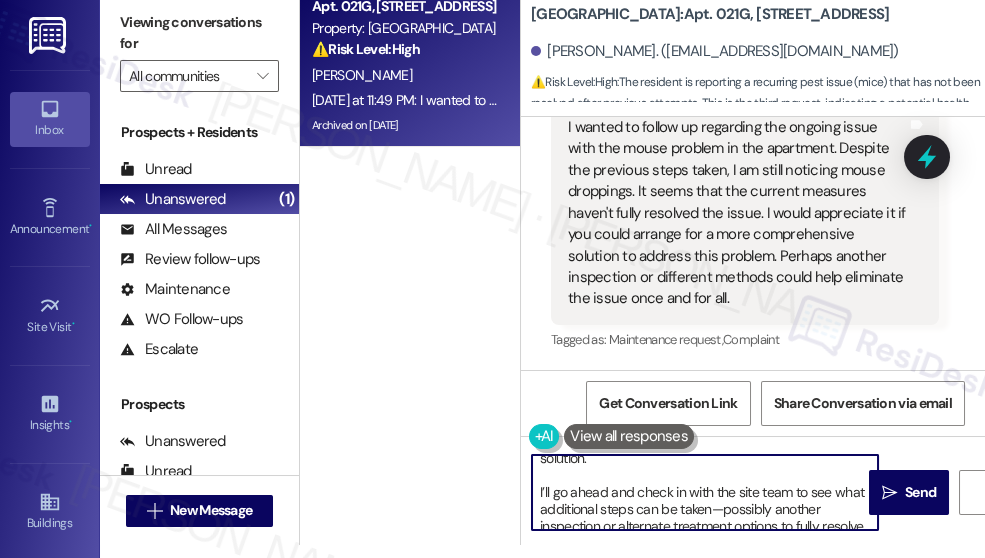 scroll, scrollTop: 80, scrollLeft: 0, axis: vertical 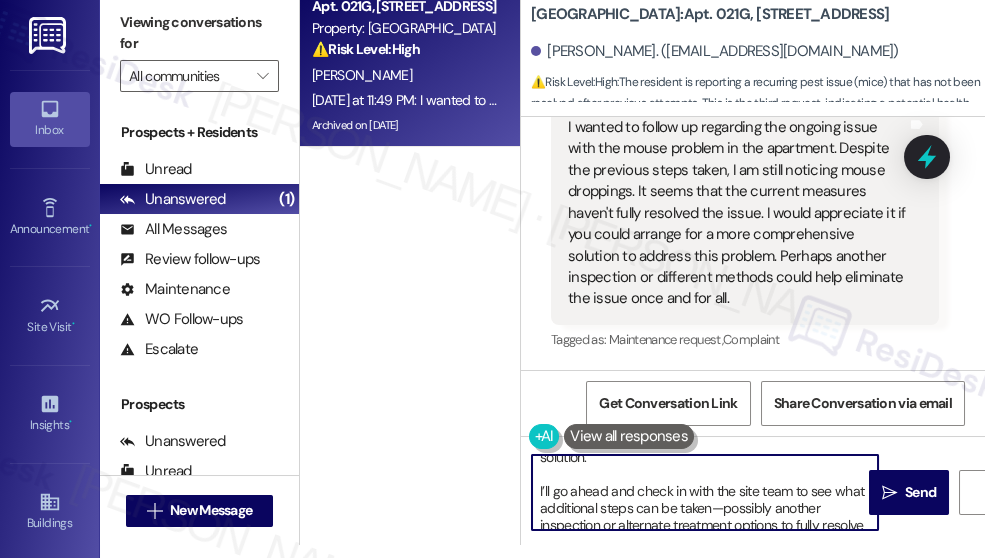 drag, startPoint x: 703, startPoint y: 498, endPoint x: 732, endPoint y: 468, distance: 41.725292 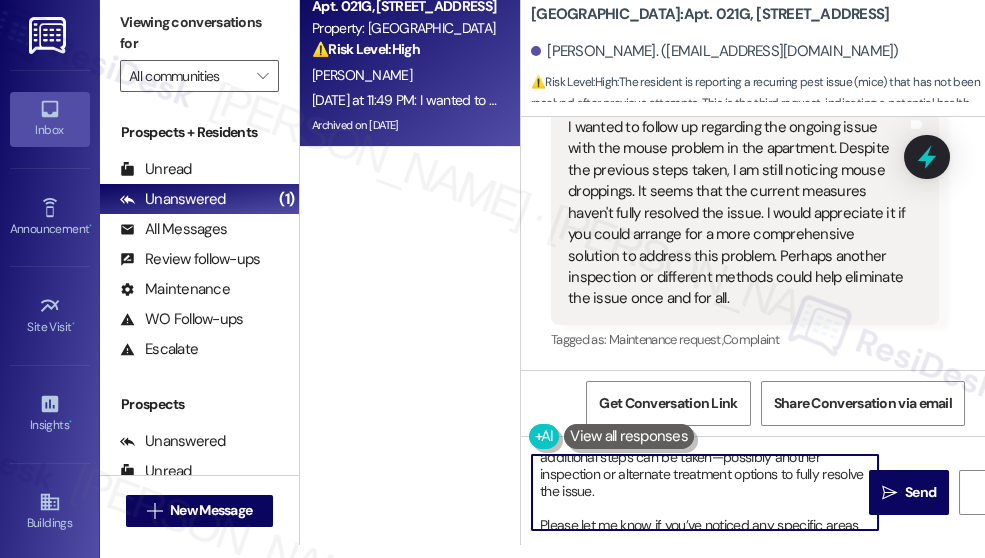 scroll, scrollTop: 38, scrollLeft: 0, axis: vertical 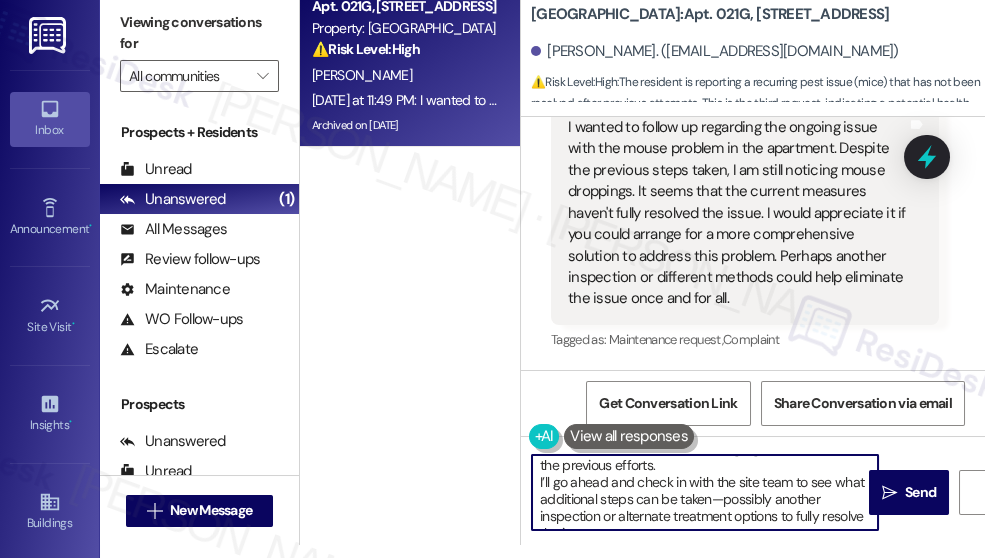 click on "Hi {{first_name}}, thank you for following up and I’m sorry to hear that you’re still seeing signs of mice despite the previous efforts.
I’ll go ahead and check in with the site team to see what additional steps can be taken—possibly another inspection or alternate treatment options to fully resolve the issue.
Please let me know if you’ve noticed any specific areas or patterns where the droppings keep appearing. That will help us pass along clearer info to the pest control team." at bounding box center [705, 492] 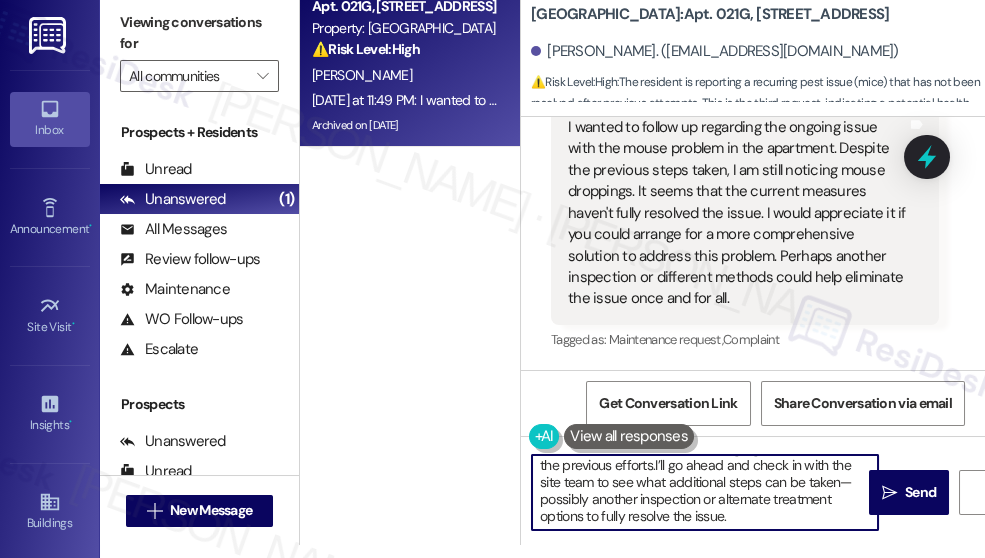 scroll, scrollTop: 21, scrollLeft: 0, axis: vertical 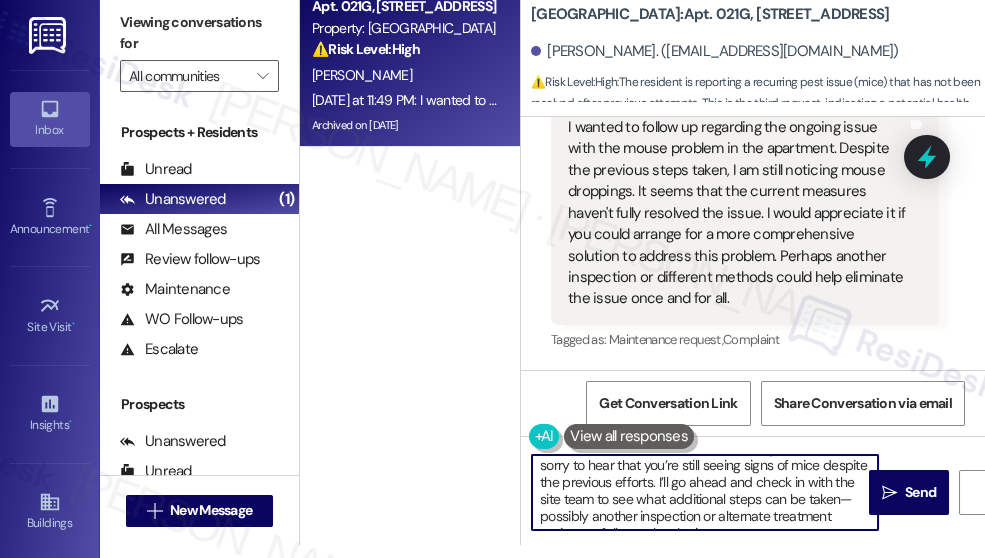 click on "Hi {{first_name}}, thank you for following up and I’m sorry to hear that you’re still seeing signs of mice despite the previous efforts. I’ll go ahead and check in with the site team to see what additional steps can be taken—possibly another inspection or alternate treatment options to fully resolve the issue.
Please let me know if you’ve noticed any specific areas or patterns where the droppings keep appearing. That will help us pass along clearer info to the pest control team." at bounding box center [705, 492] 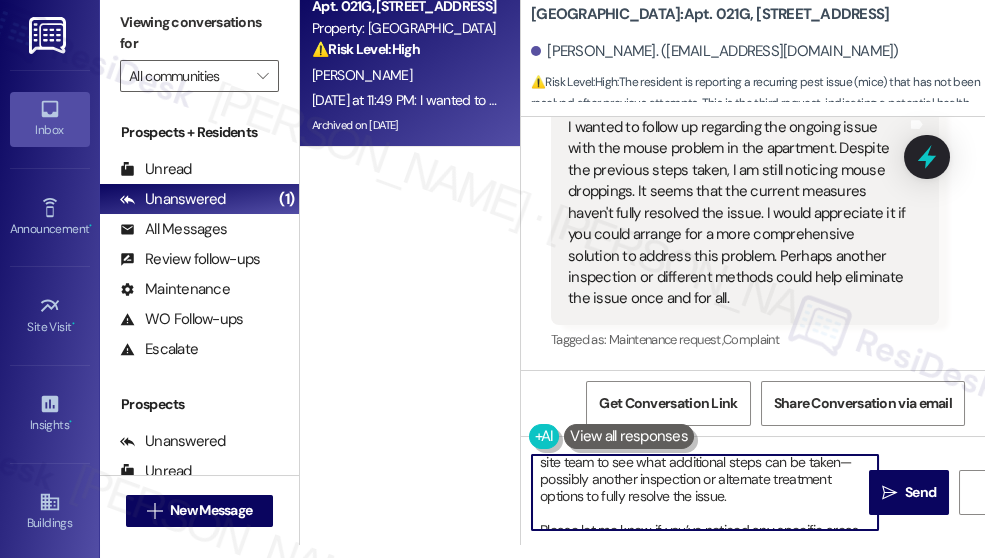 scroll, scrollTop: 21, scrollLeft: 0, axis: vertical 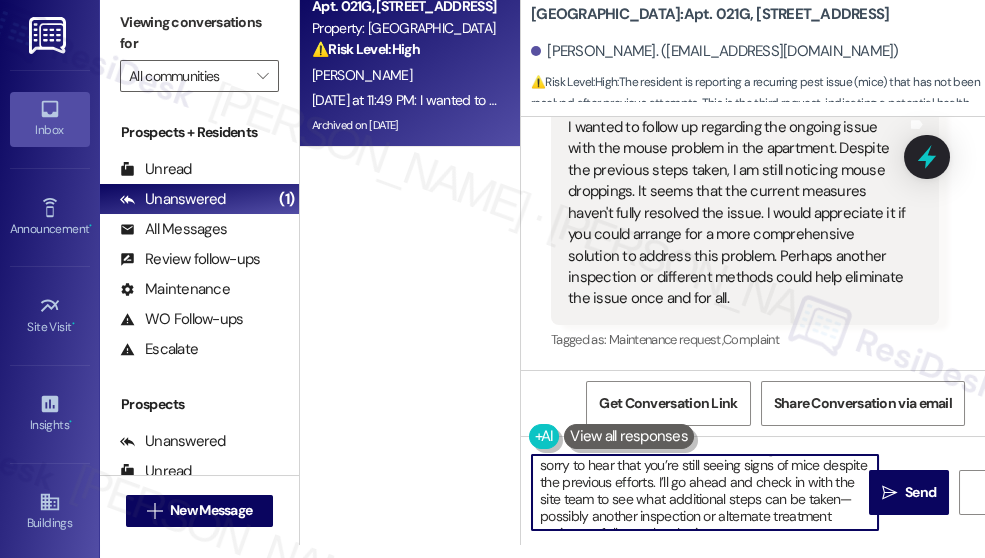 click on "Hi {{first_name}}, thank you for following up and I’m sorry to hear that you’re still seeing signs of mice despite the previous efforts. I’ll go ahead and check in with the site team to see what additional steps can be taken—possibly another inspection or alternate treatment options to fully resolve the issue.
Please let me know if you’ve noticed any specific areas or patterns where the droppings keep appearing. That will help us pass along clearer info to the pest control team." at bounding box center [705, 492] 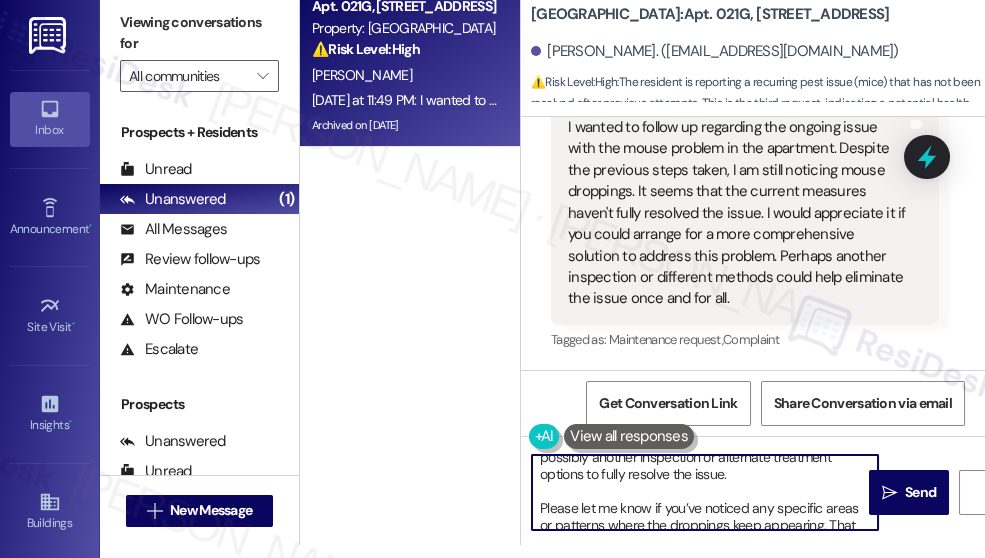 scroll, scrollTop: 108, scrollLeft: 0, axis: vertical 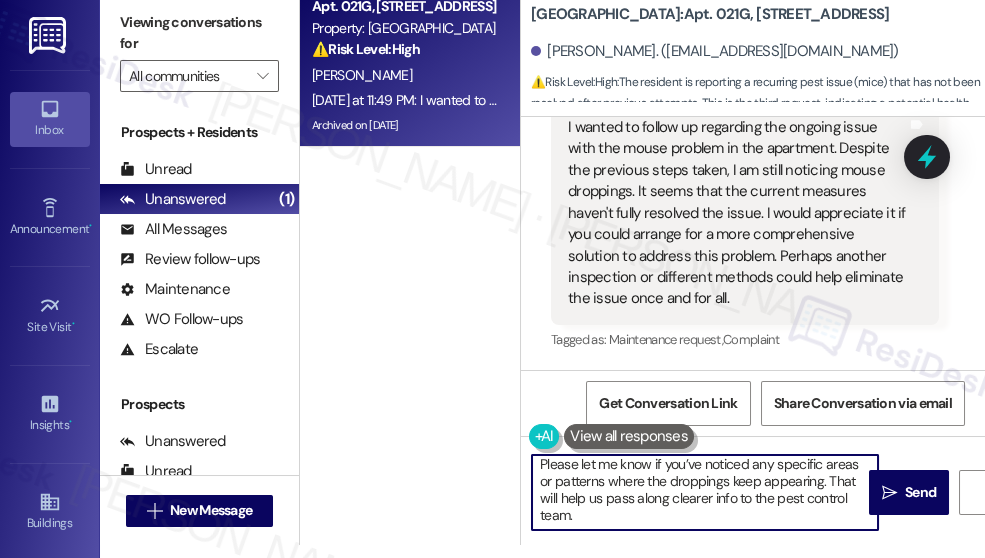 drag, startPoint x: 544, startPoint y: 480, endPoint x: 769, endPoint y: 511, distance: 227.12552 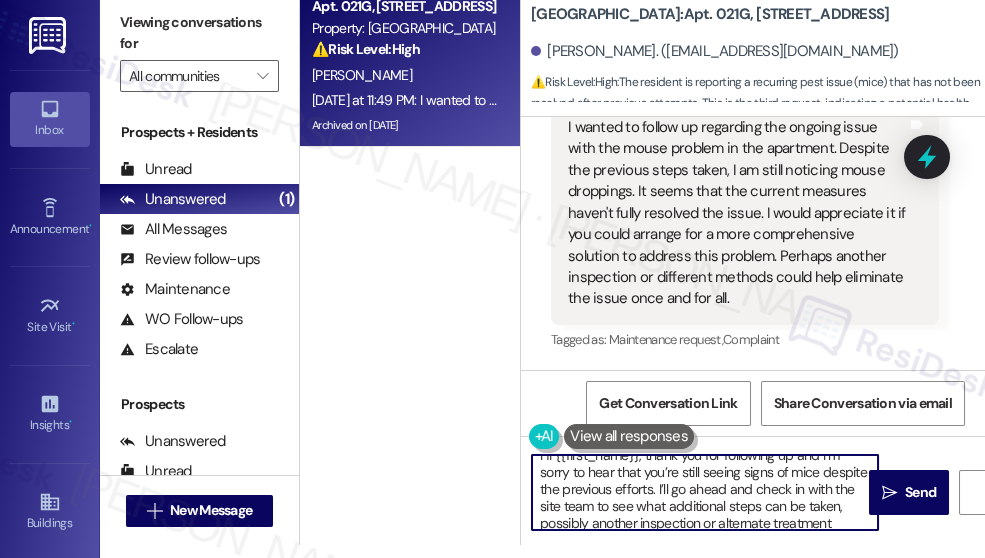 scroll, scrollTop: 0, scrollLeft: 0, axis: both 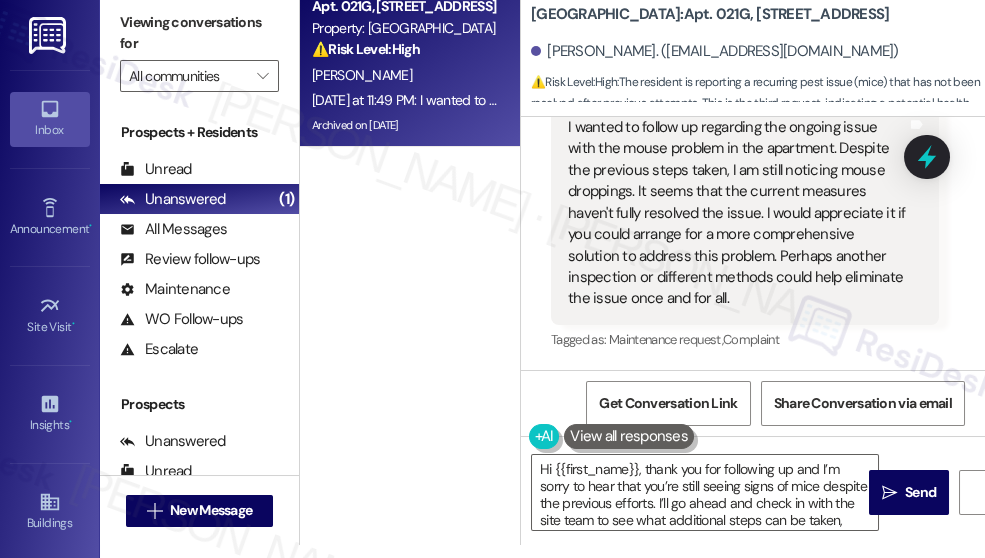 click on "Stonebridge:  Apt. 021G, 1 [GEOGRAPHIC_DATA]       [GEOGRAPHIC_DATA][PERSON_NAME]. ([EMAIL_ADDRESS][DOMAIN_NAME])   ⚠️  Risk Level:  High :  The resident is reporting a recurring pest issue (mice) that has not been resolved after previous attempts. This is the third request, indicating a potential health and safety concern that requires more comprehensive action. The continued presence of mice droppings suggests the problem is ongoing and needs urgent attention to prevent further escalation." at bounding box center (758, 47) 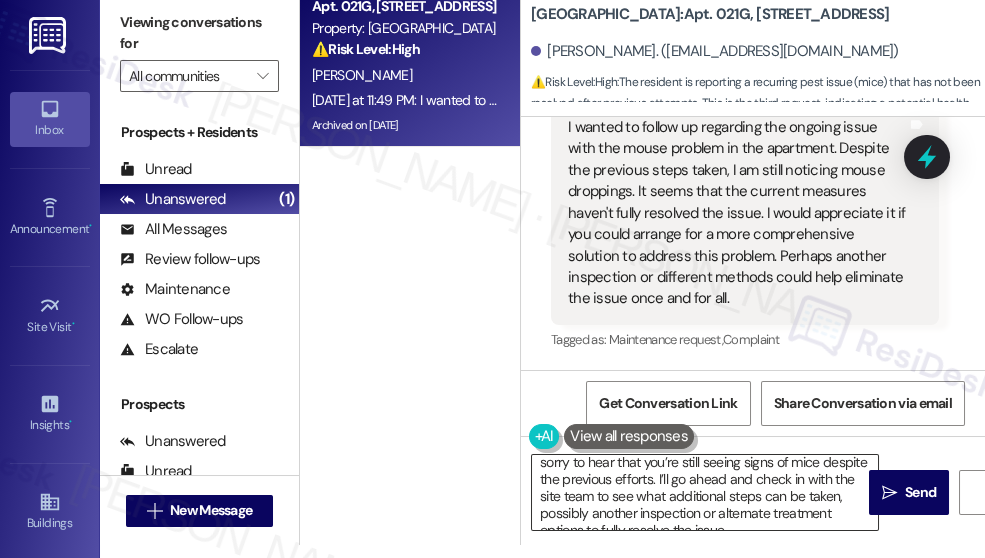 scroll, scrollTop: 39, scrollLeft: 0, axis: vertical 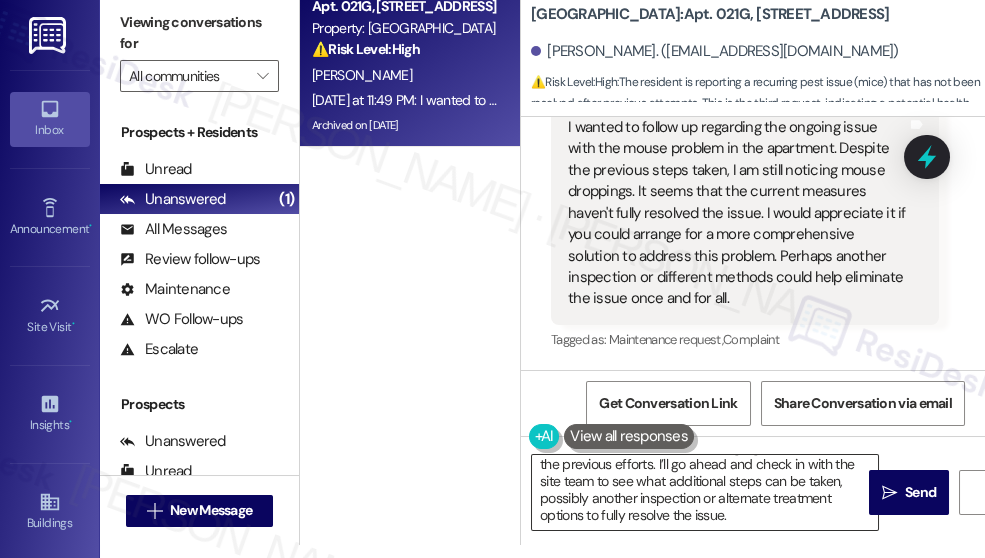 click on "Hi {{first_name}}, thank you for following up and I’m sorry to hear that you’re still seeing signs of mice despite the previous efforts. I’ll go ahead and check in with the site team to see what additional steps can be taken, possibly another inspection or alternate treatment options to fully resolve the issue." at bounding box center (705, 492) 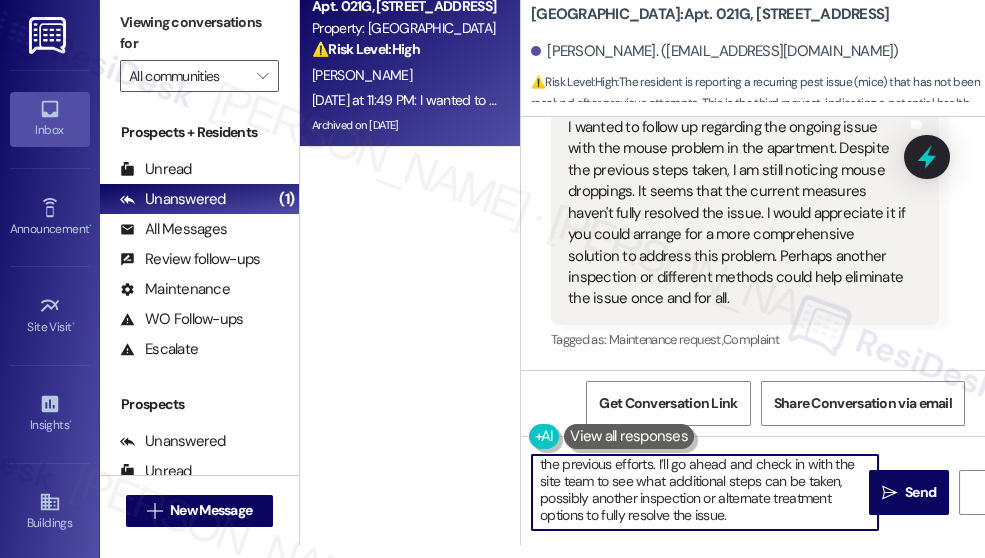 click on "Hi {{first_name}}, thank you for following up and I’m sorry to hear that you’re still seeing signs of mice despite the previous efforts. I’ll go ahead and check in with the site team to see what additional steps can be taken, possibly another inspection or alternate treatment options to fully resolve the issue." at bounding box center (705, 492) 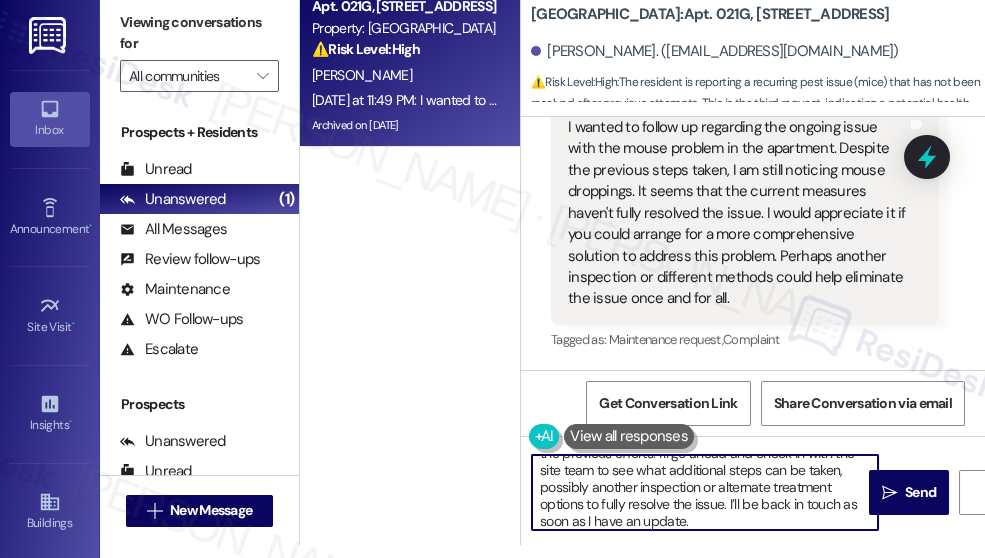 scroll, scrollTop: 0, scrollLeft: 0, axis: both 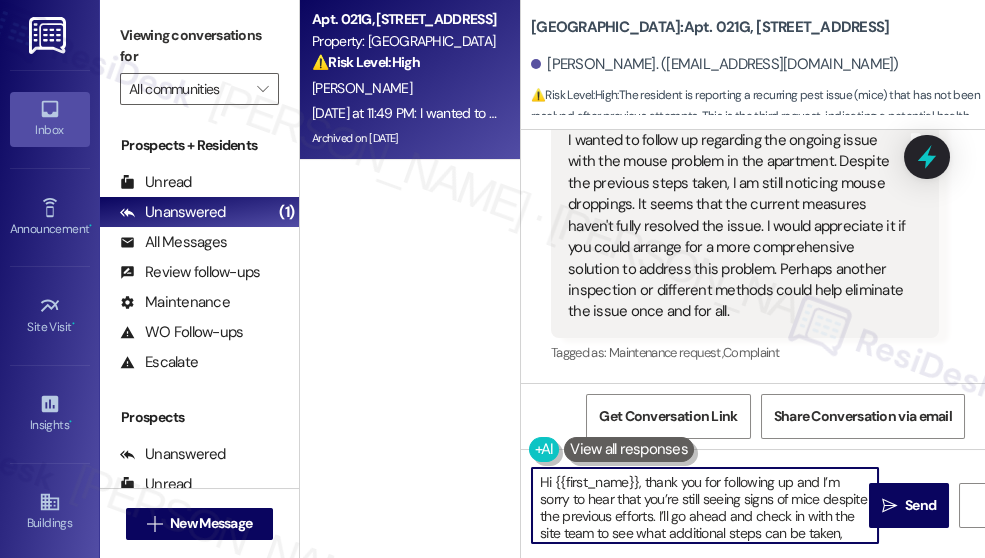 click on "Hi {{first_name}}, thank you for following up and I’m sorry to hear that you’re still seeing signs of mice despite the previous efforts. I’ll go ahead and check in with the site team to see what additional steps can be taken, possibly another inspection or alternate treatment options to fully resolve the issue. I’ll be back in touch as soon as I have an update." at bounding box center (705, 505) 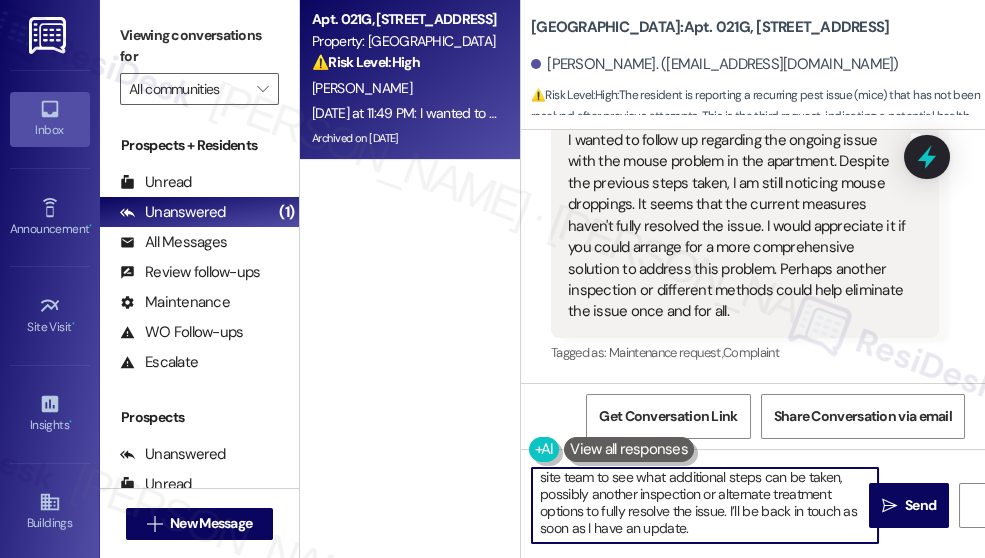 drag, startPoint x: 570, startPoint y: 494, endPoint x: 787, endPoint y: 511, distance: 217.66489 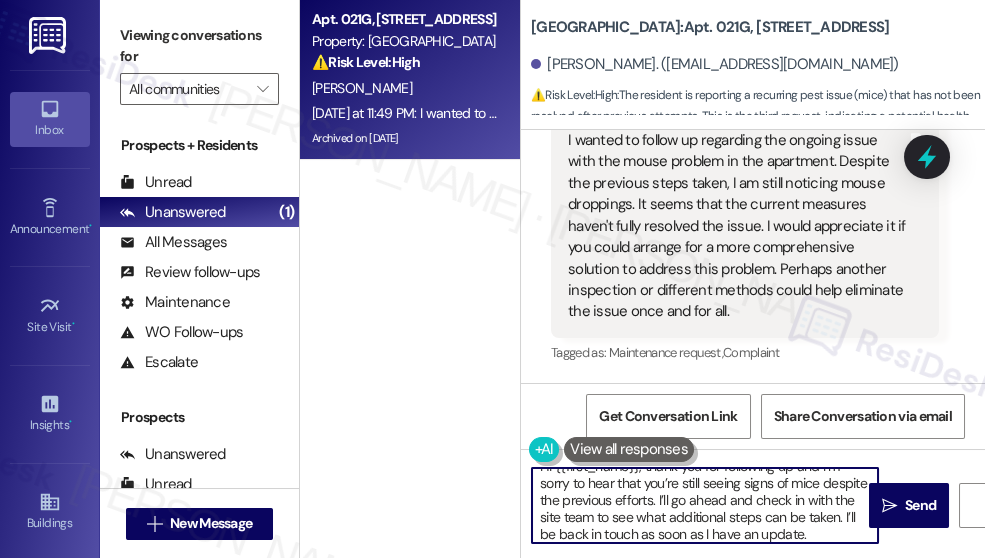 scroll, scrollTop: 21, scrollLeft: 0, axis: vertical 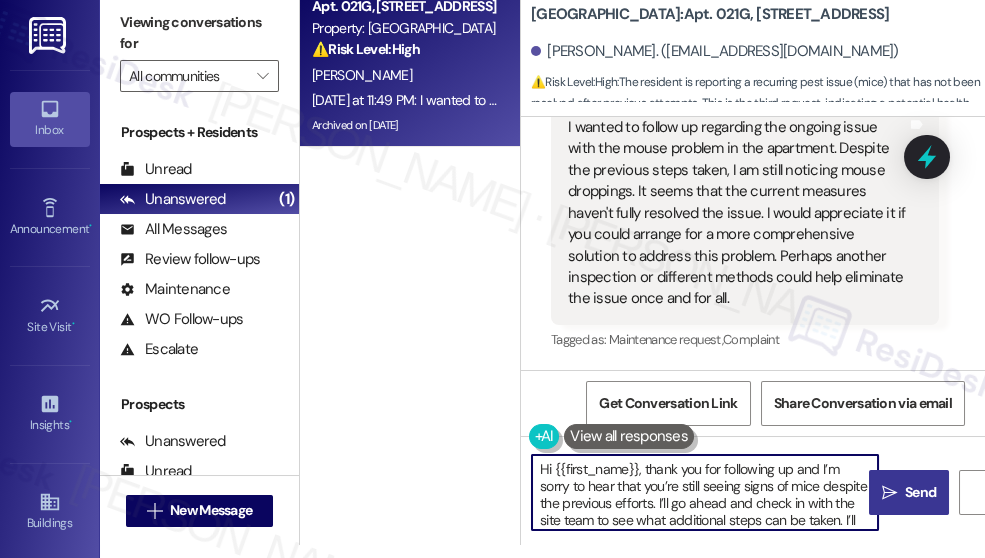 type on "Hi {{first_name}}, thank you for following up and I’m sorry to hear that you’re still seeing signs of mice despite the previous efforts. I’ll go ahead and check in with the site team to see what additional steps can be taken. I’ll be back in touch as soon as I have an update." 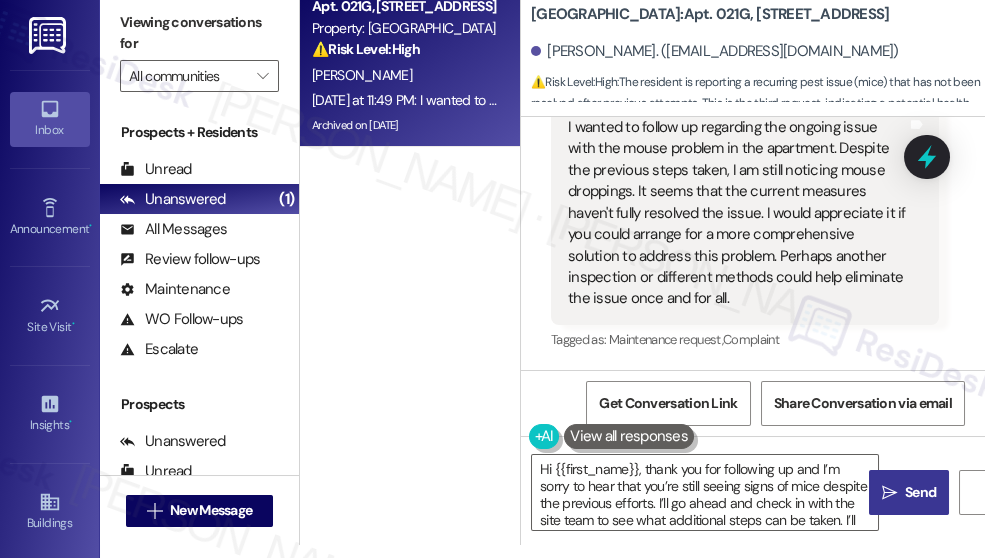 click on "Send" at bounding box center (920, 492) 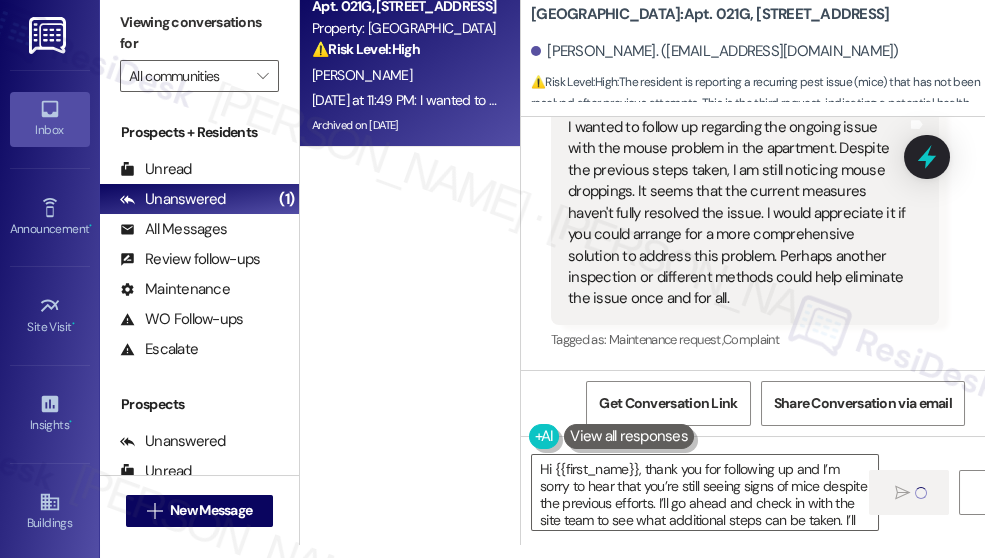 type 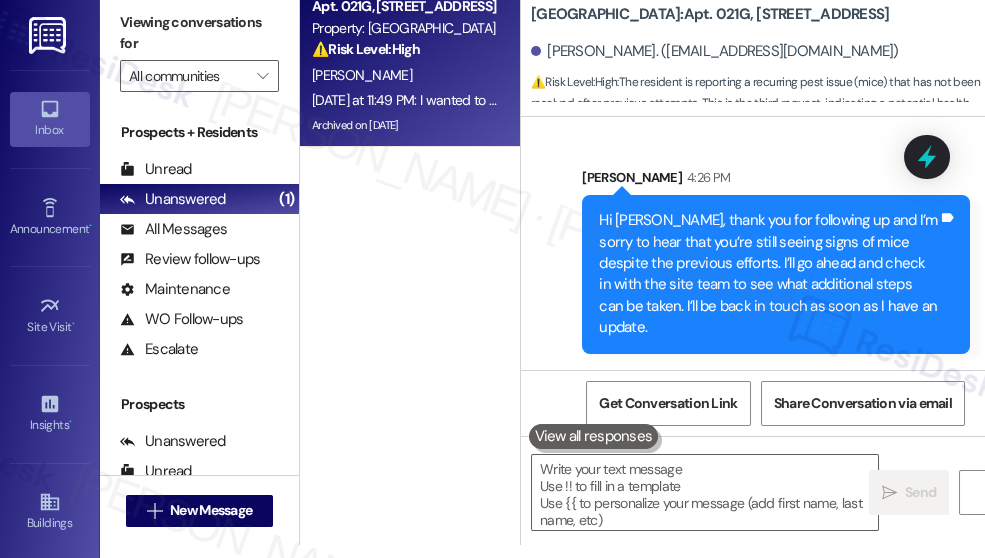 scroll, scrollTop: 19808, scrollLeft: 0, axis: vertical 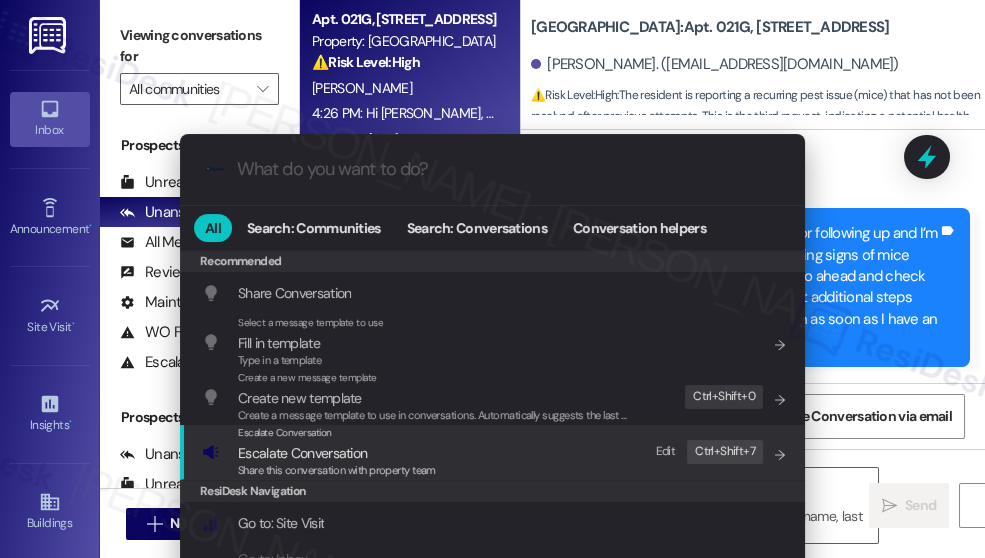 click on "Escalate Conversation Escalate Conversation Share this conversation with property team Edit Ctrl+ Shift+ 7" at bounding box center (494, 452) 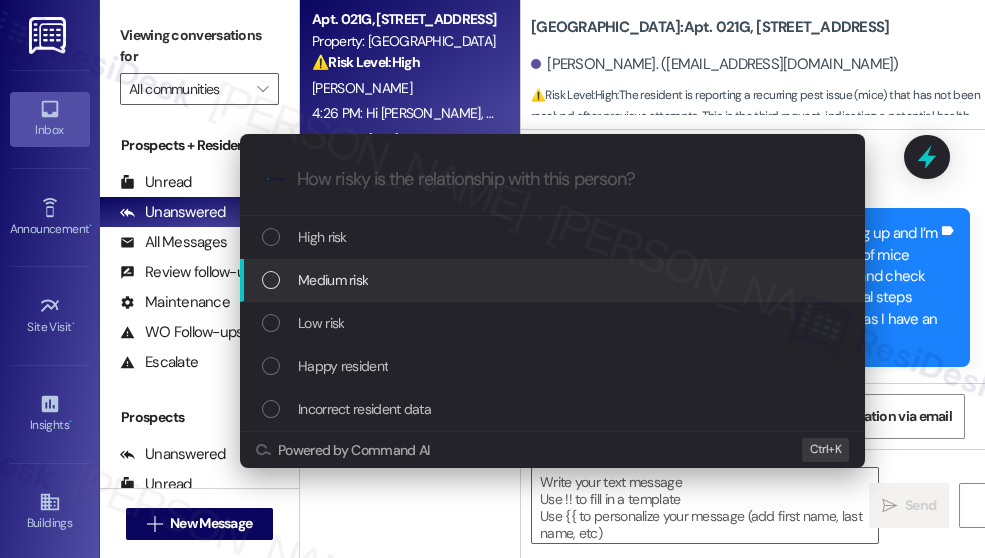 click on "Medium risk" at bounding box center [554, 280] 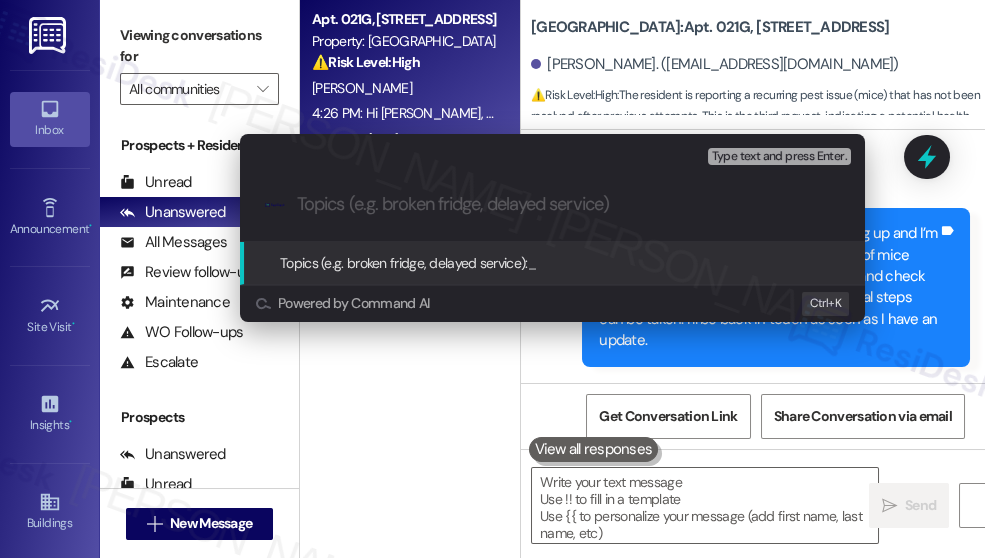 paste on "Ongoing Mouse Issue in Apartment" 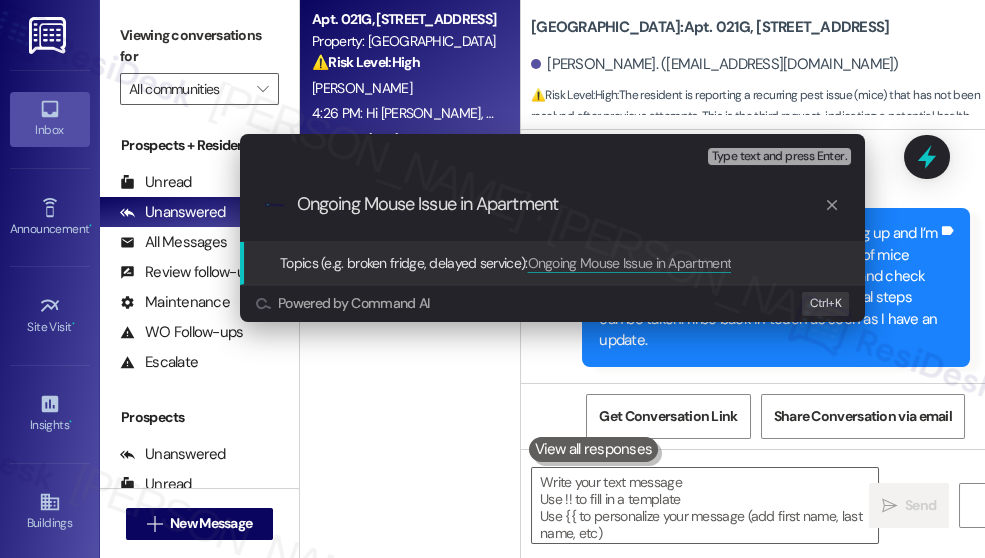 click on "Escalate Conversation Medium risk Topics (e.g. broken fridge, delayed service) Any messages to highlight in the email? Type text and press Enter. .cls-1{fill:#0a055f;}.cls-2{fill:#0cc4c4;} resideskLogoBlueOrange Ongoing Mouse Issue in Apartment Topics (e.g. broken fridge, delayed service):  Ongoing Mouse Issue in Apartment Powered by Command AI Ctrl+ K" at bounding box center (492, 279) 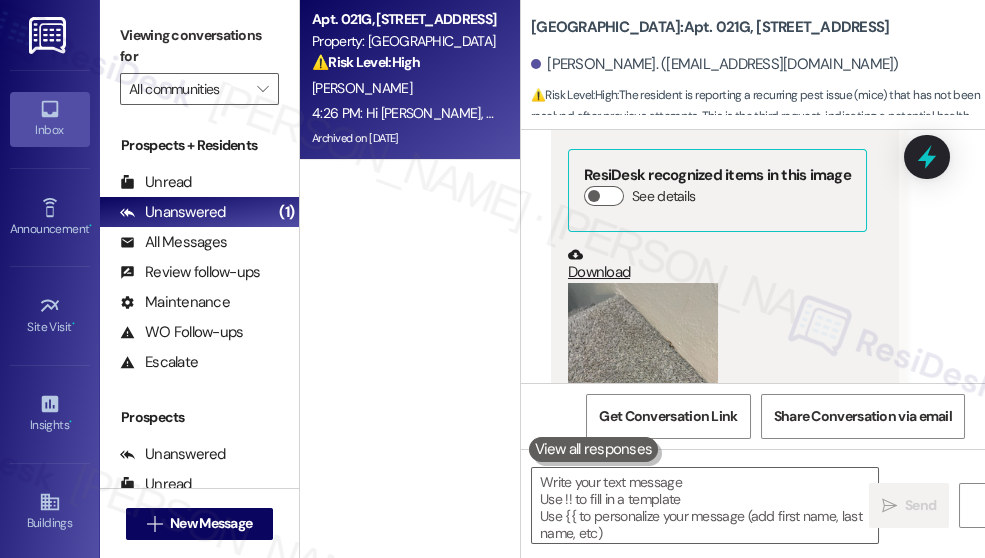 scroll, scrollTop: 18615, scrollLeft: 0, axis: vertical 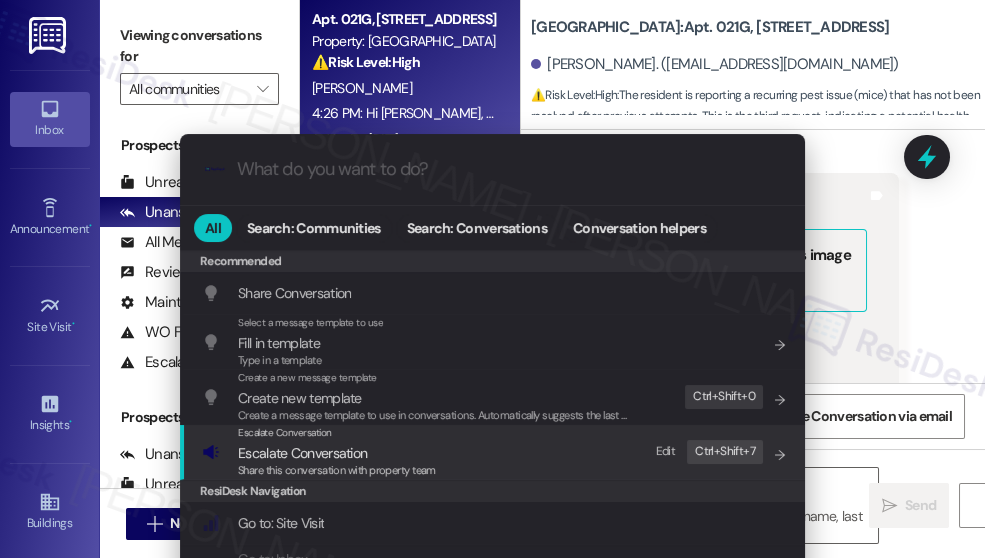 click on "Escalate Conversation Escalate Conversation Share this conversation with property team Edit Ctrl+ Shift+ 7" at bounding box center (494, 452) 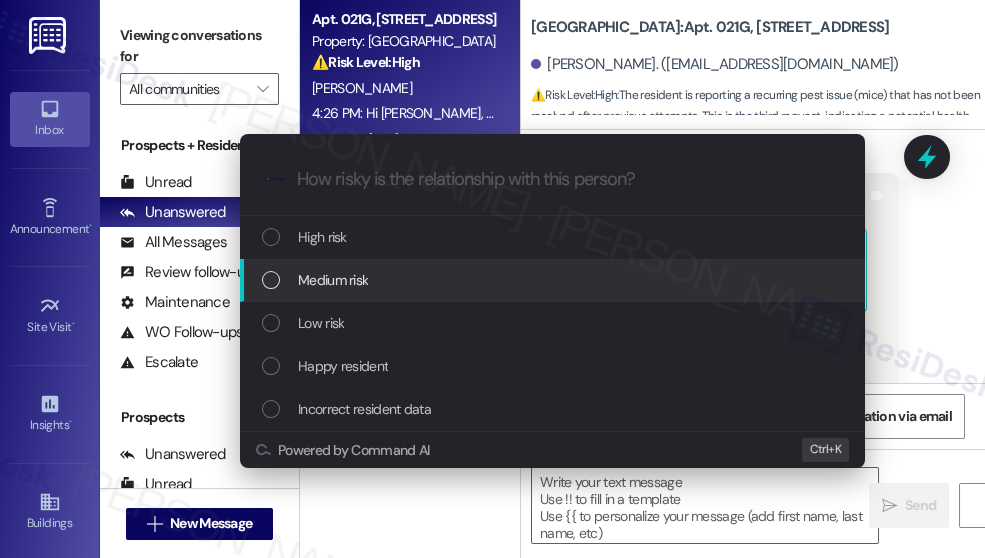 click on "Medium risk" at bounding box center (333, 280) 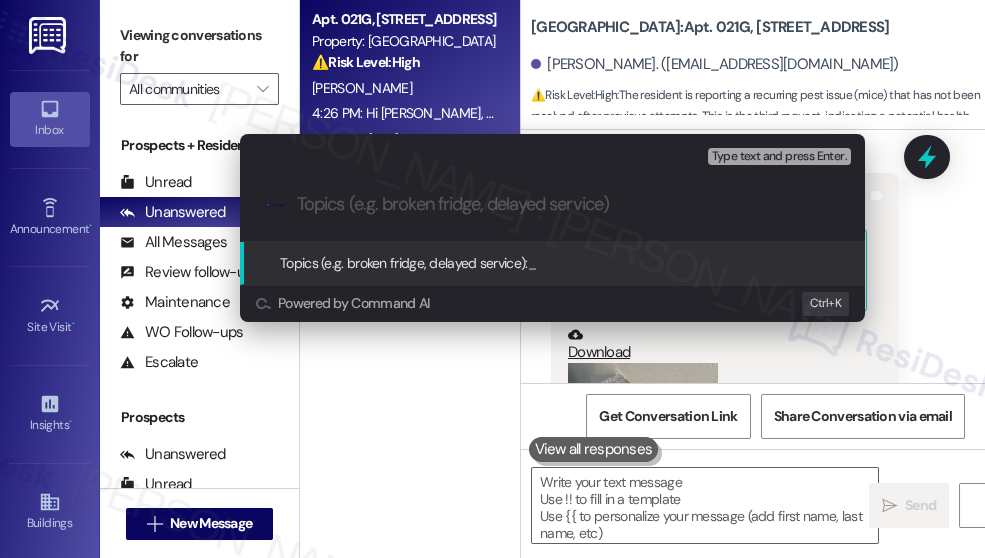 paste on "Ongoing Mouse Issue in Apartment" 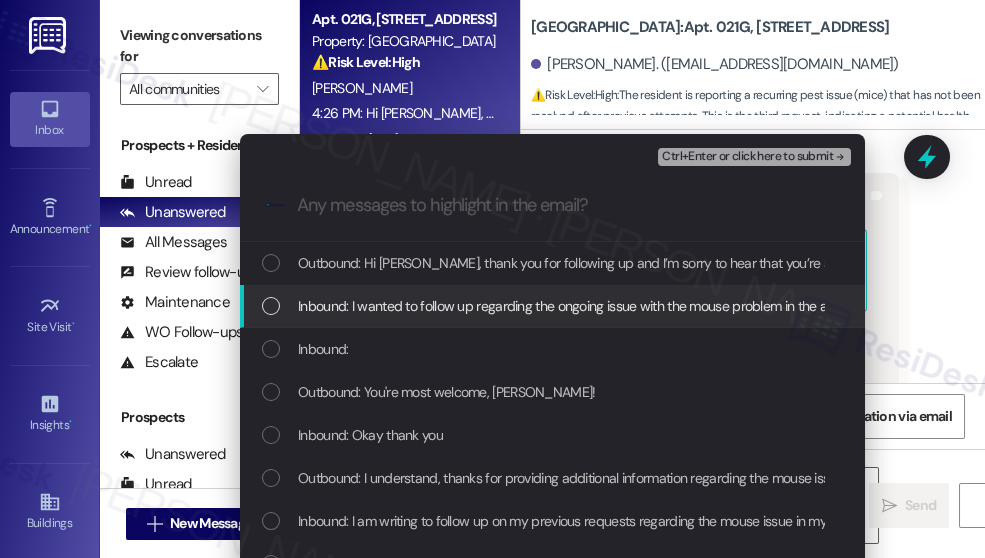 click on "Inbound: I wanted to follow up regarding the ongoing issue with the mouse problem in the apartment. Despite the previous steps taken, I am still noticing mouse droppings. It seems that the current measures haven't fully resolved the issue. I would appreciate it if you could arrange for a more comprehensive solution to address this problem. Perhaps another inspection or different methods could help eliminate the issue once and for all." at bounding box center [552, 306] 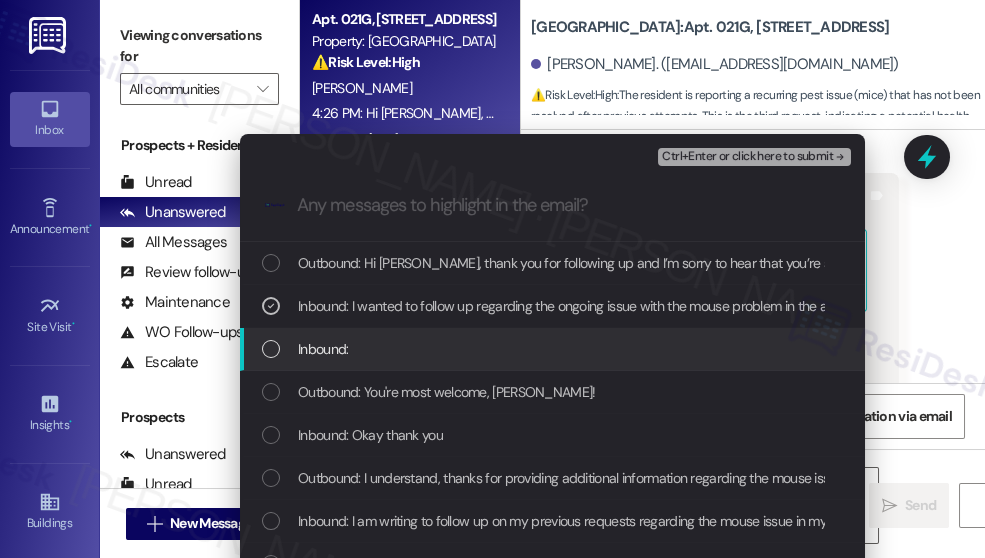 click on "Inbound:" at bounding box center (554, 349) 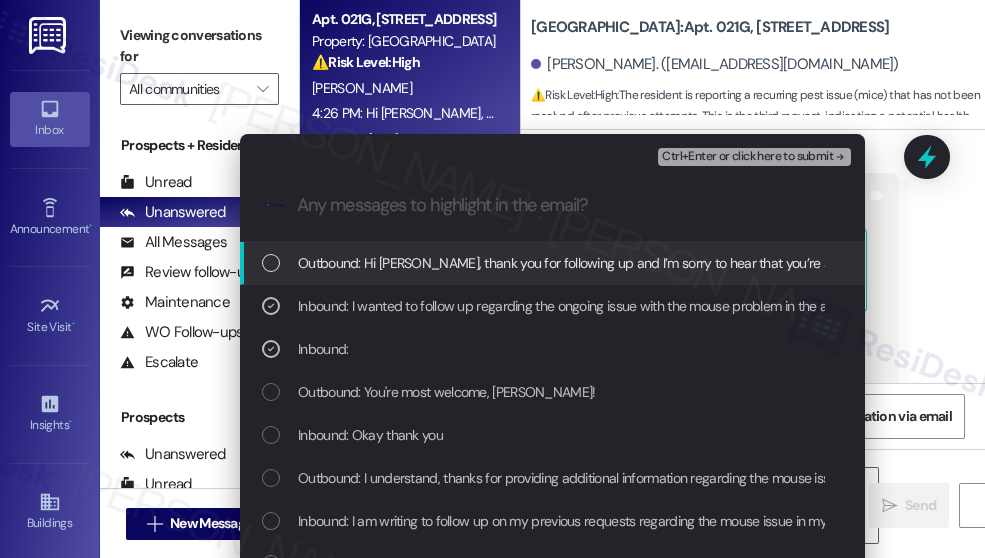 click on "Ctrl+Enter or click here to submit" at bounding box center (747, 157) 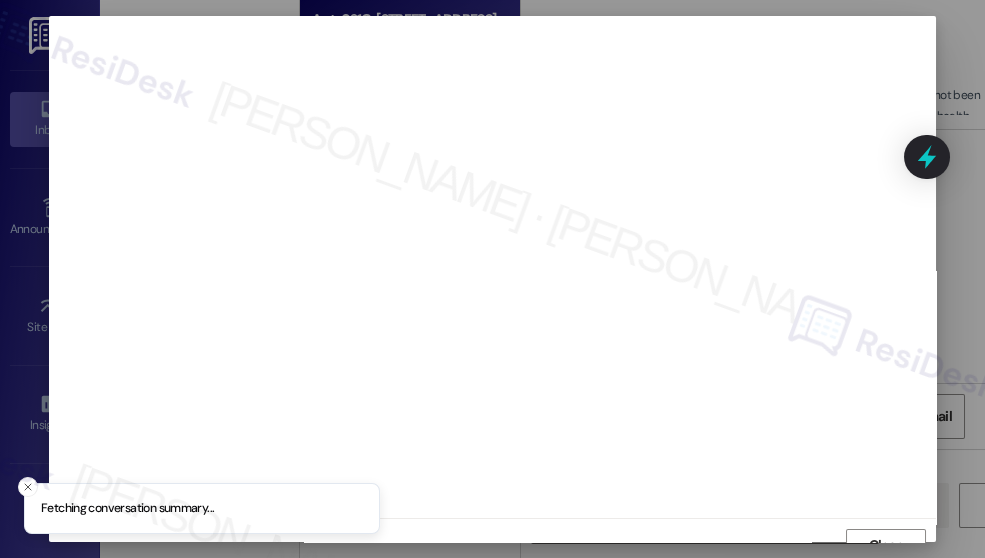 scroll, scrollTop: 18, scrollLeft: 0, axis: vertical 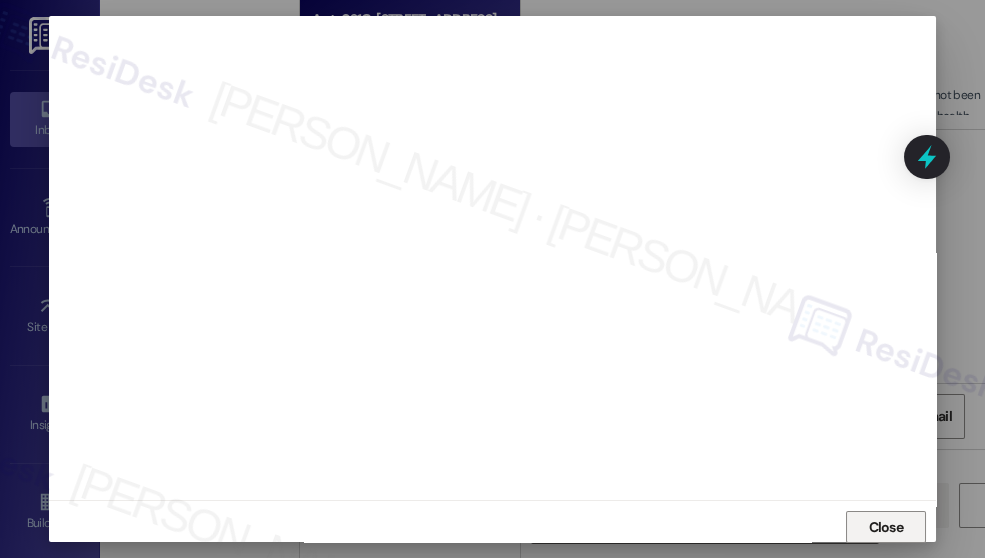 click on "Close" at bounding box center (885, 527) 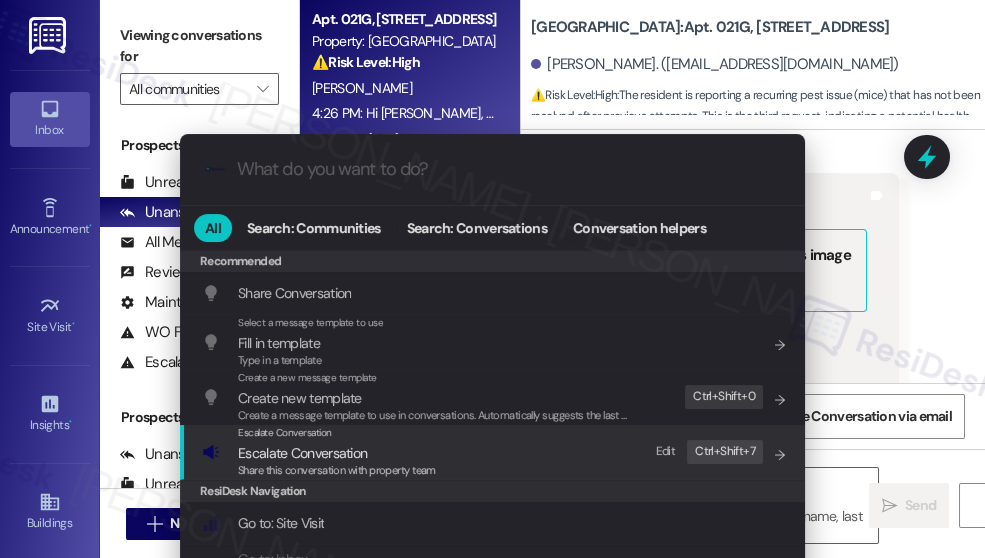click on "Escalate Conversation" at bounding box center [337, 453] 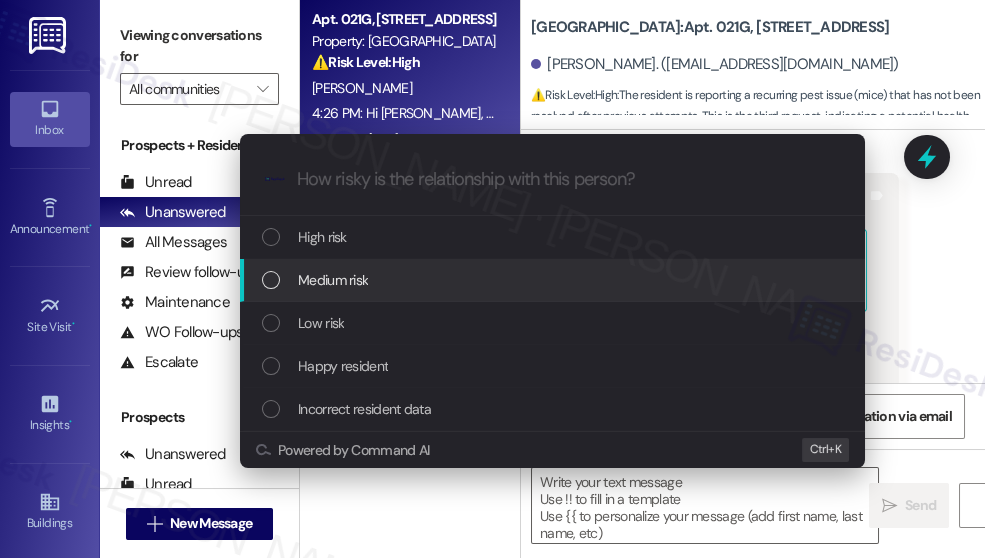 click on "Medium risk" at bounding box center (333, 280) 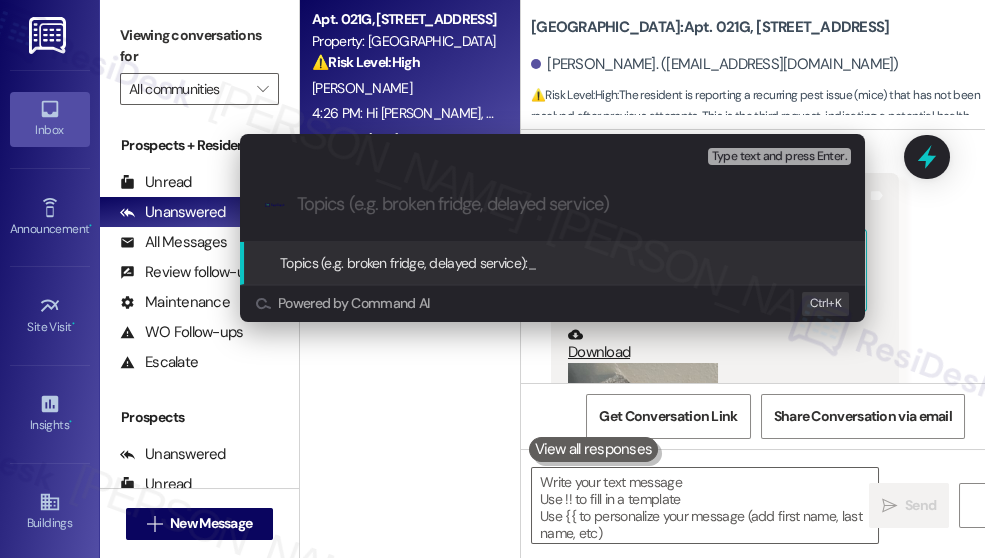 paste on "Ongoing Mouse Issue in Apartment" 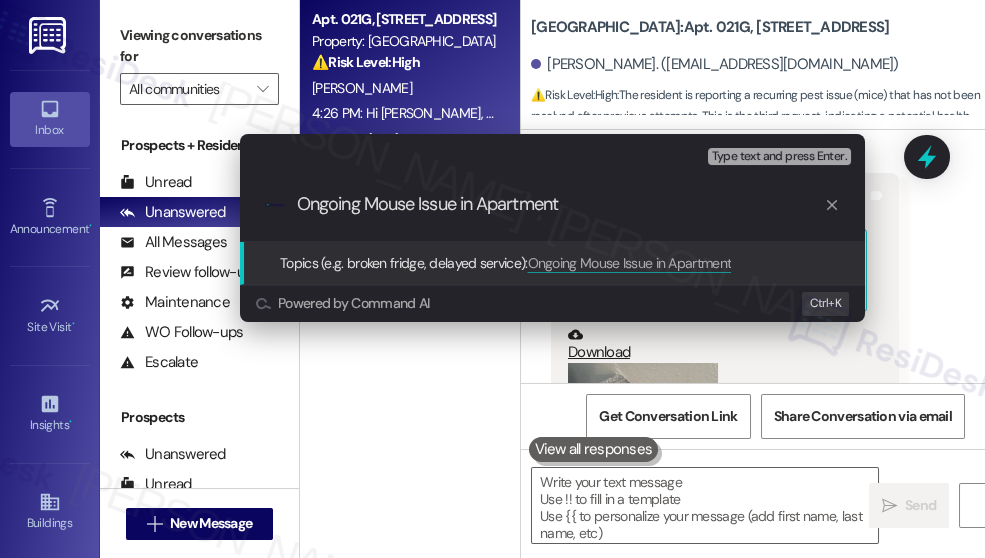 type 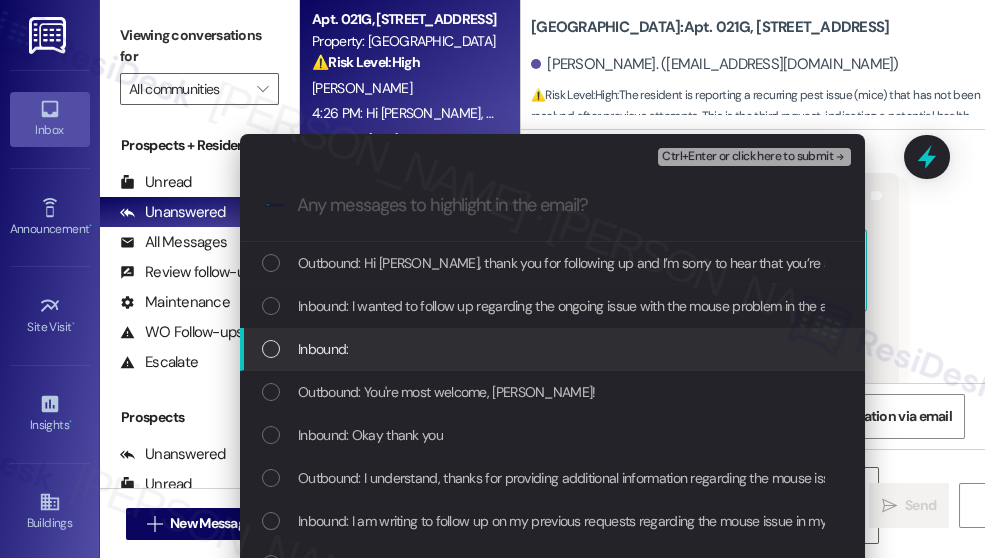 click on "Inbound:" at bounding box center [554, 349] 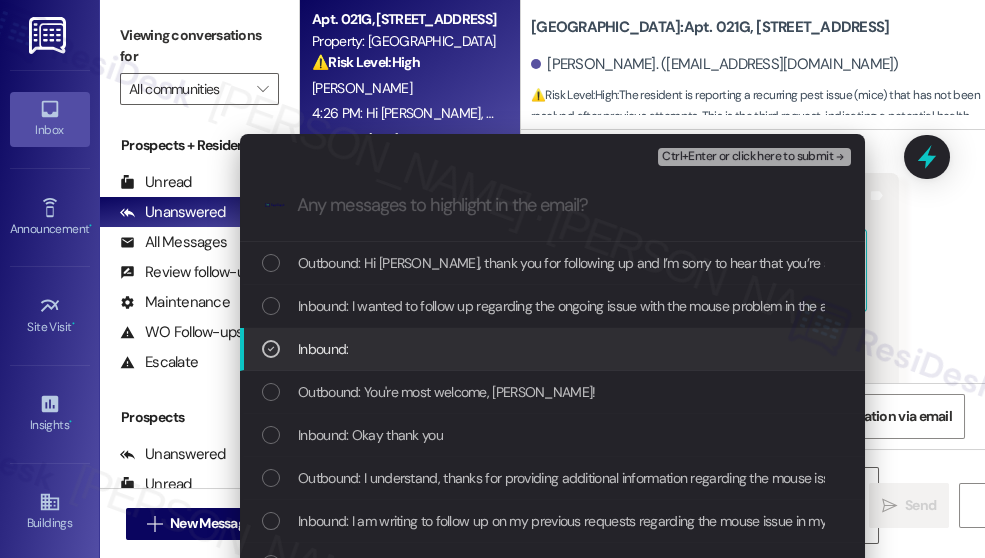 click on "Inbound: I wanted to follow up regarding the ongoing issue with the mouse problem in the apartment. Despite the previous steps taken, I am still noticing mouse droppings. It seems that the current measures haven't fully resolved the issue. I would appreciate it if you could arrange for a more comprehensive solution to address this problem. Perhaps another inspection or different methods could help eliminate the issue once and for all." at bounding box center (1557, 306) 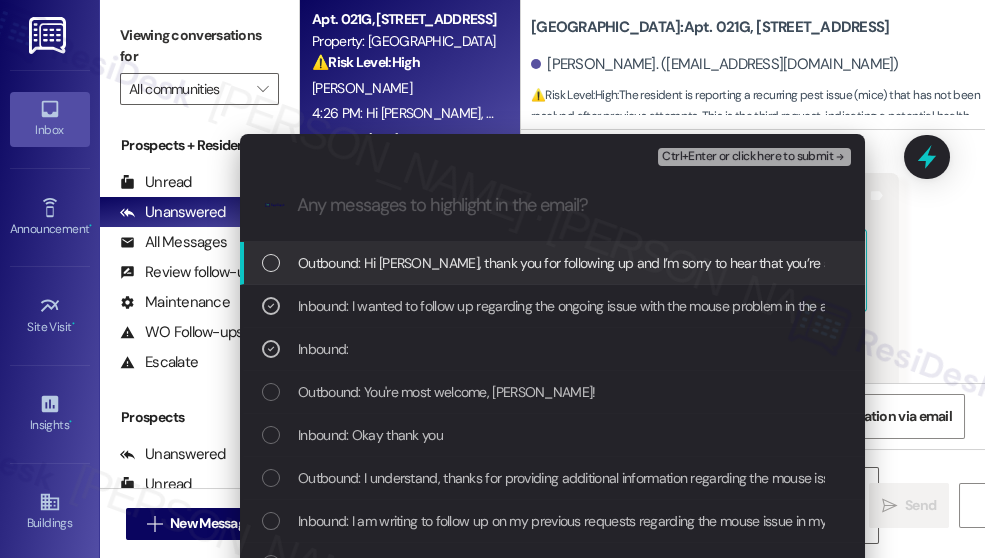 click on "Ctrl+Enter or click here to submit" at bounding box center [747, 157] 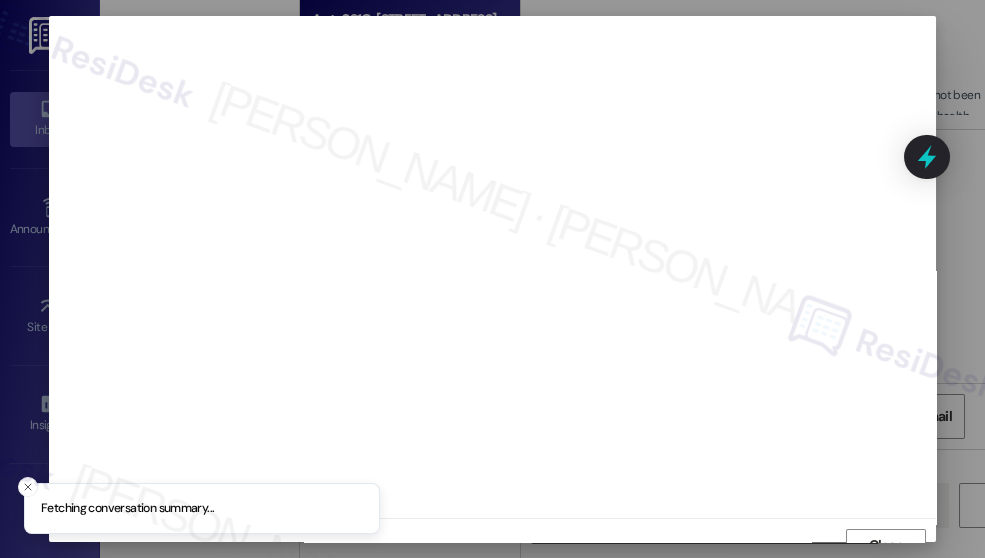scroll, scrollTop: 18, scrollLeft: 0, axis: vertical 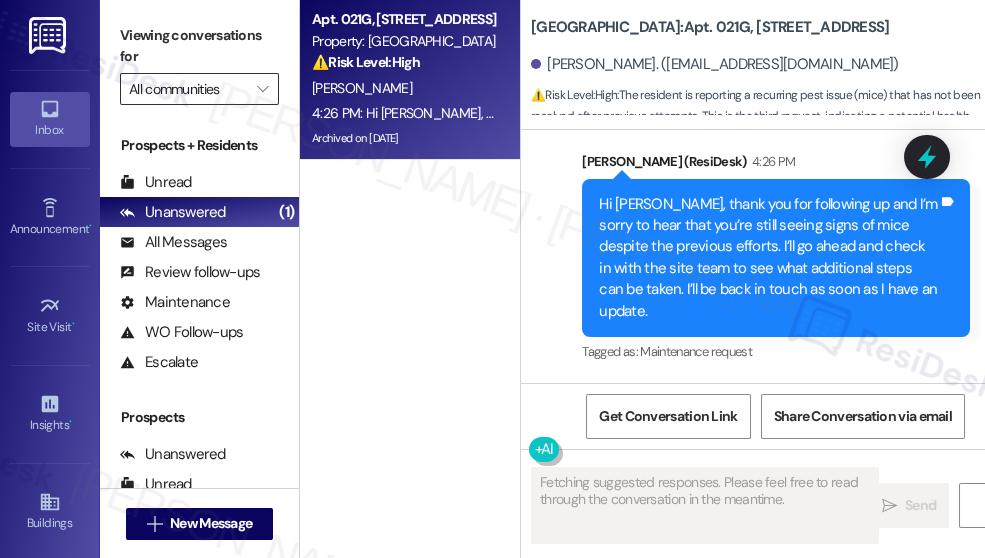 click on "All communities" at bounding box center (188, 89) 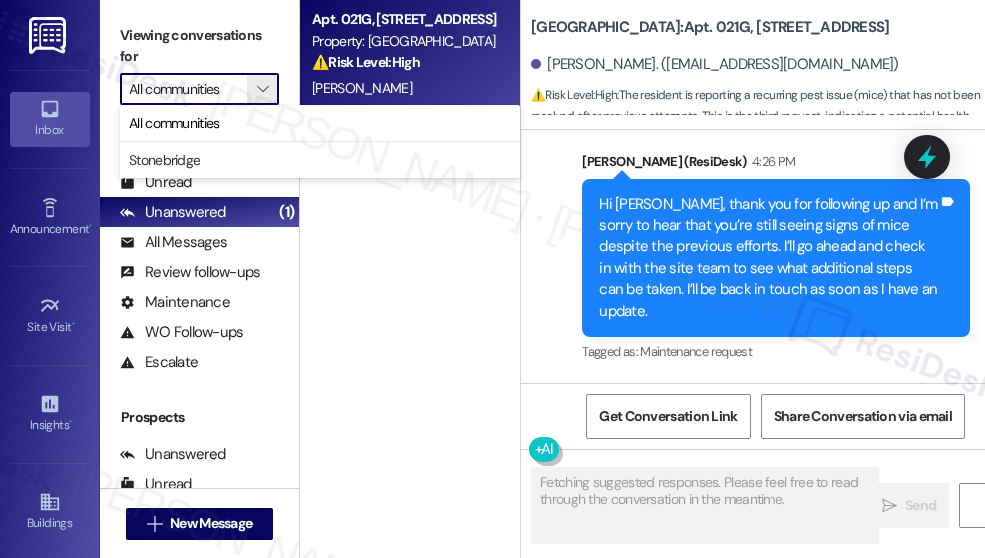 click on "Viewing conversations for" at bounding box center (199, 46) 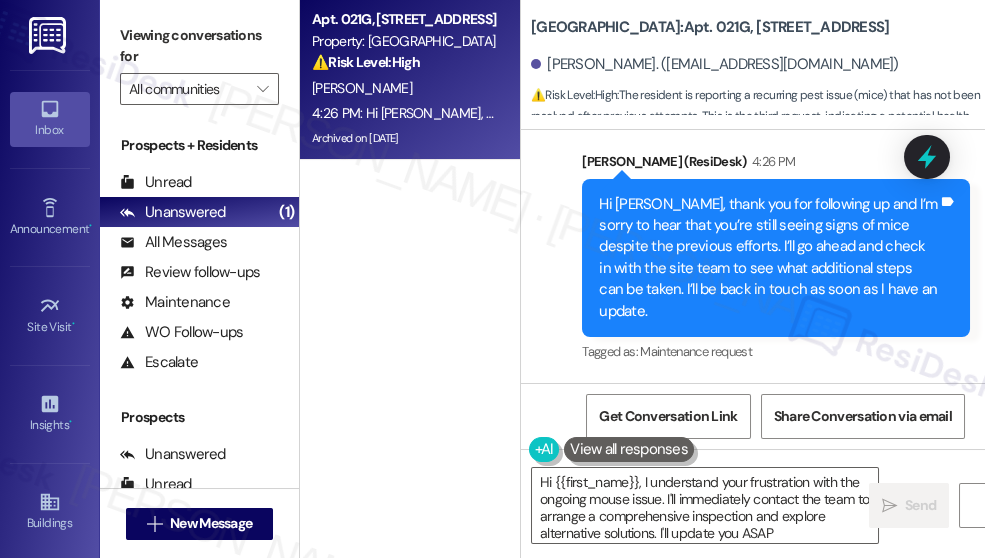 type on "Hi {{first_name}}, I understand your frustration with the ongoing mouse issue. I'll immediately contact the team to arrange a comprehensive inspection and explore alternative solutions. I'll update you ASAP." 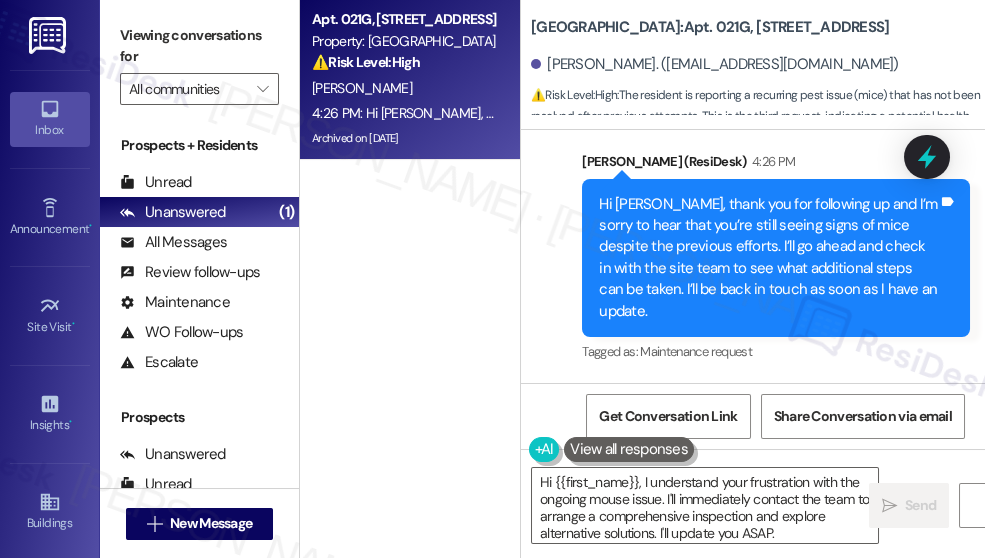 scroll, scrollTop: 386, scrollLeft: 0, axis: vertical 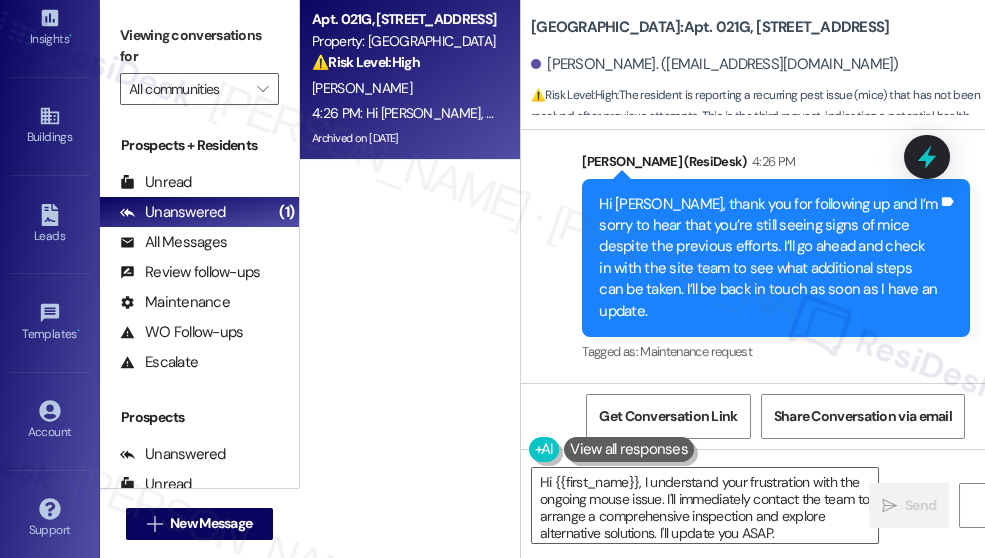 click on "Account   Go to Account" at bounding box center [50, 421] 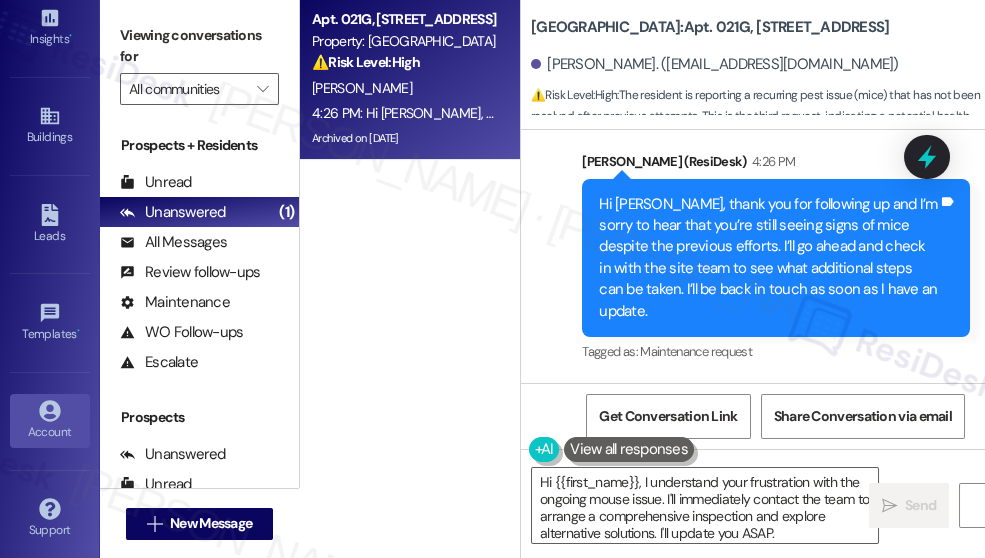 click 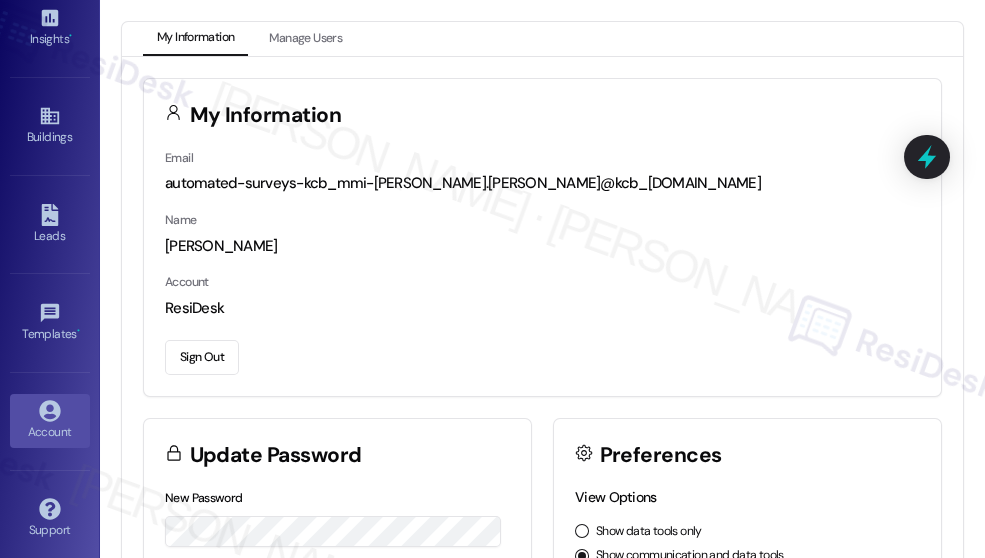 click on "Sign Out" at bounding box center [542, 354] 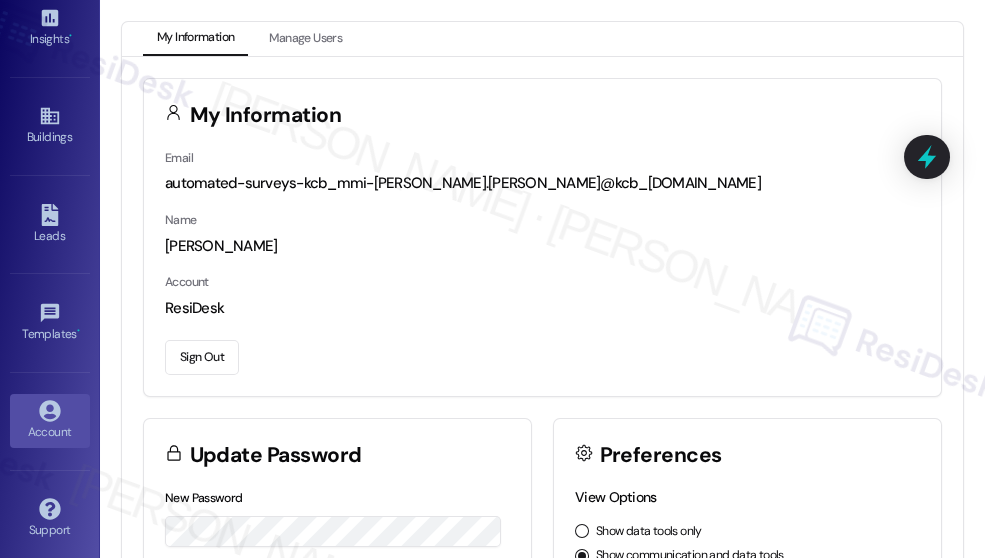 click on "Sign Out" at bounding box center [202, 357] 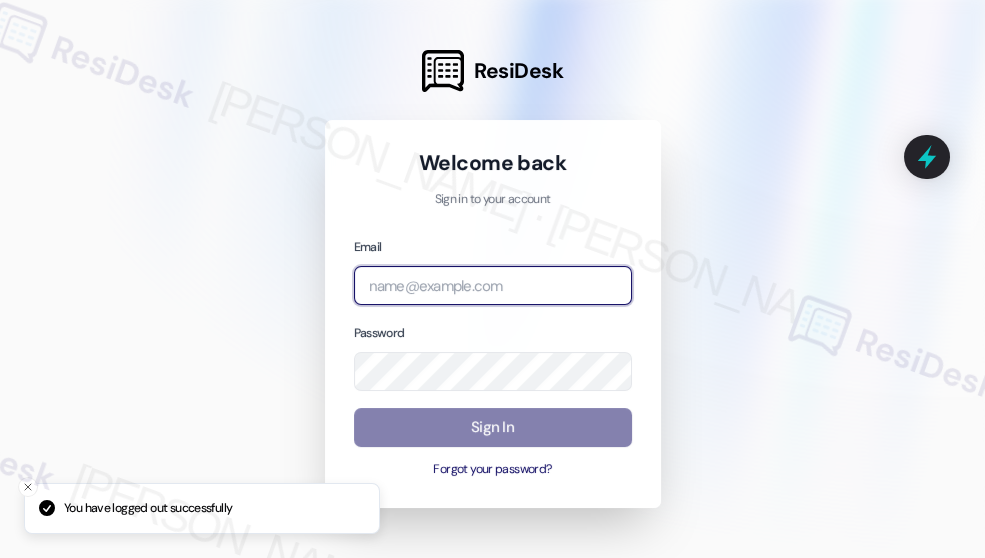 click at bounding box center (493, 285) 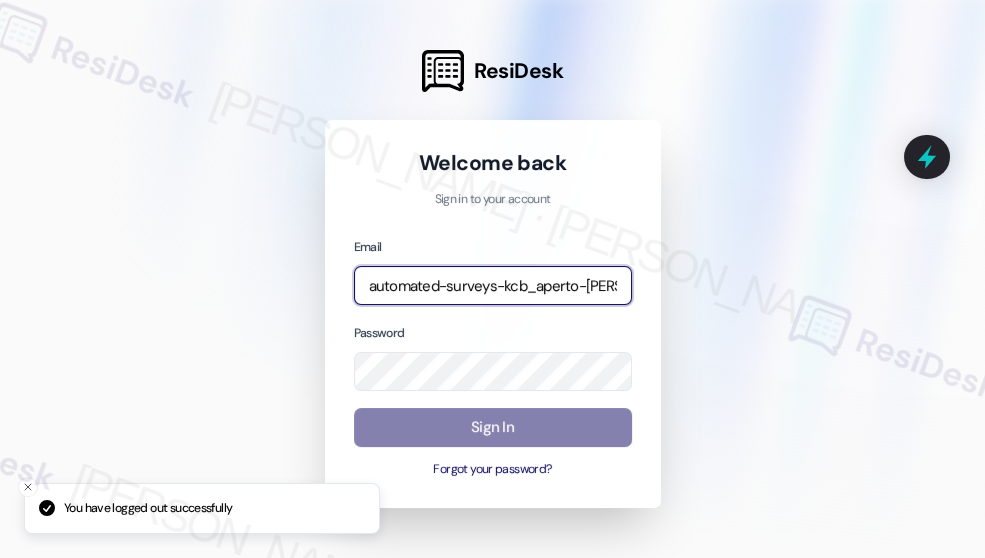 type on "automated-surveys-kcb_aperto-[PERSON_NAME].[PERSON_NAME]@kcb_[DOMAIN_NAME]" 